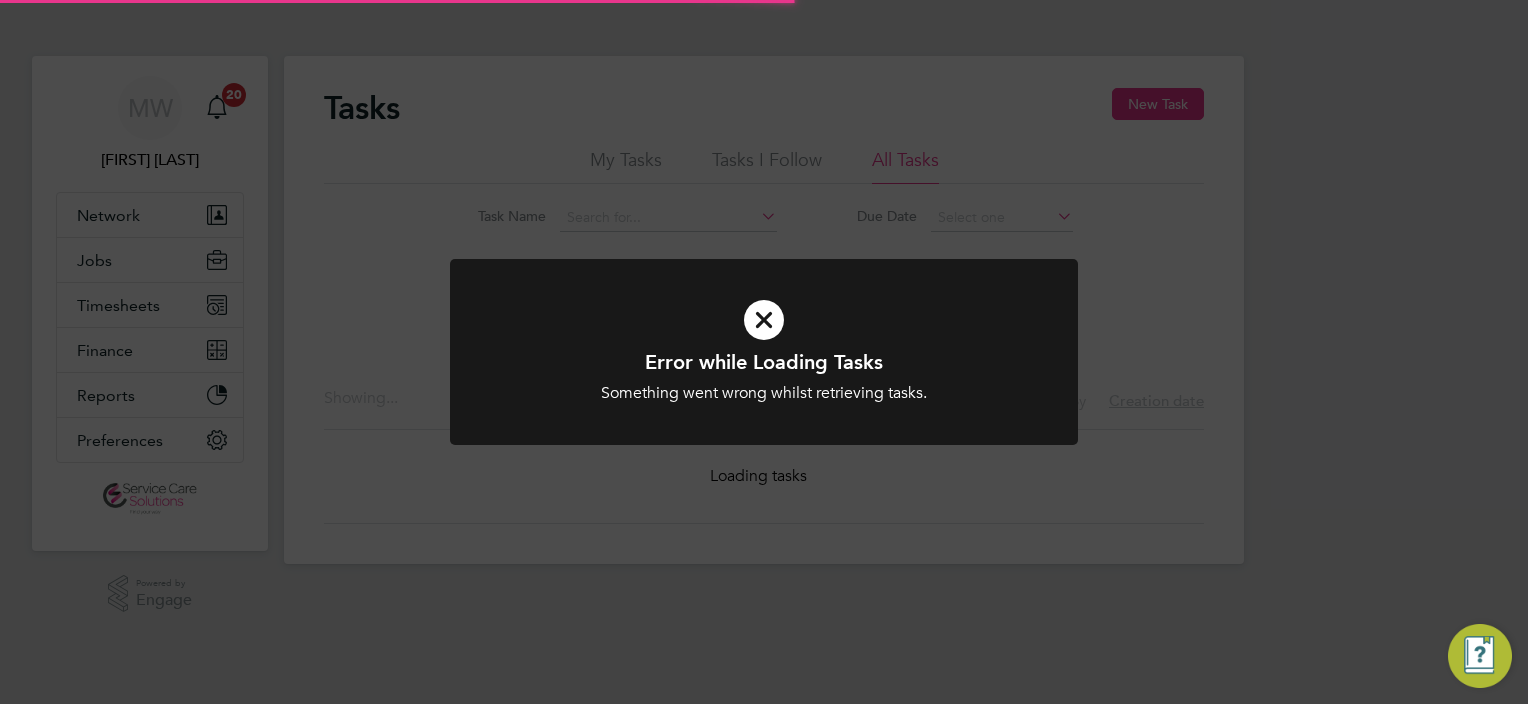 scroll, scrollTop: 0, scrollLeft: 0, axis: both 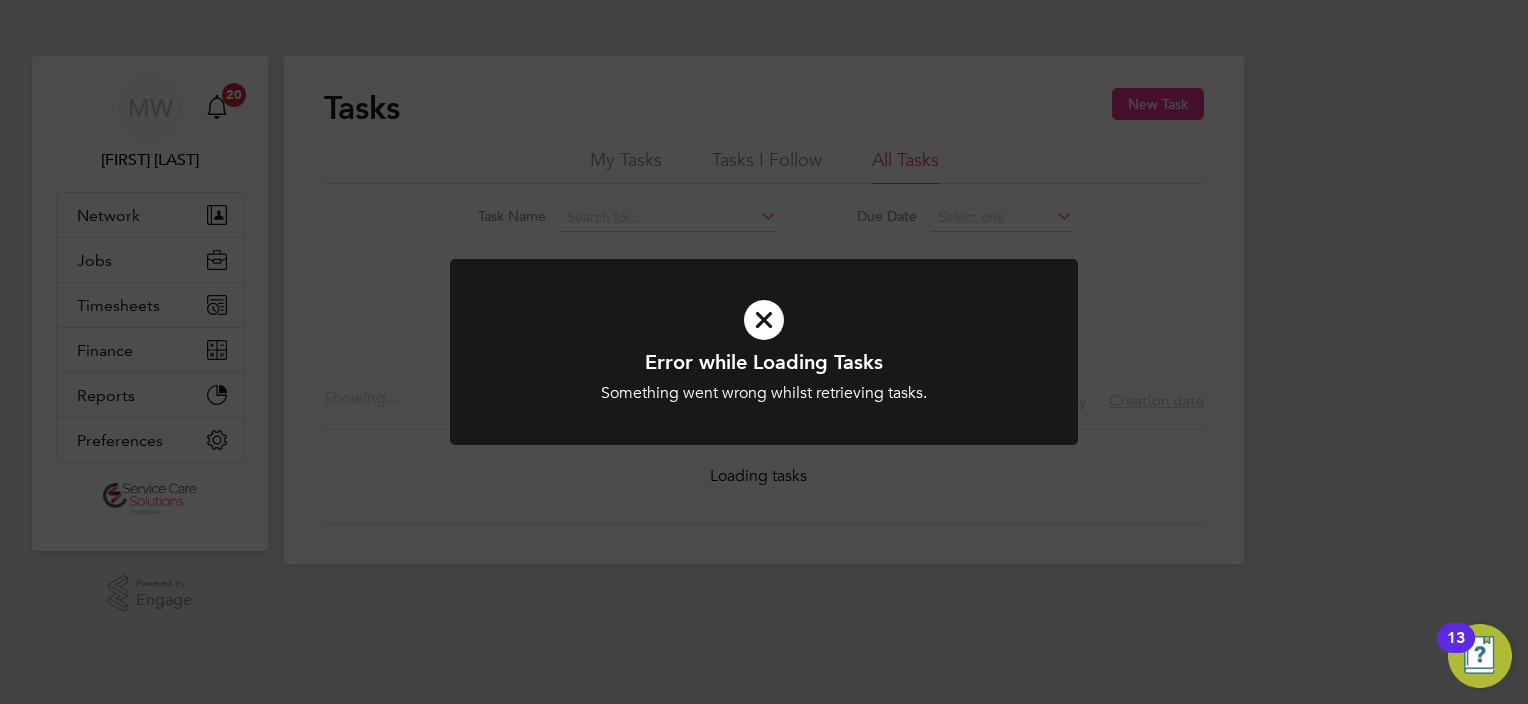 click on "Error while Loading Tasks Something went wrong whilst retrieving tasks. Cancel Okay" 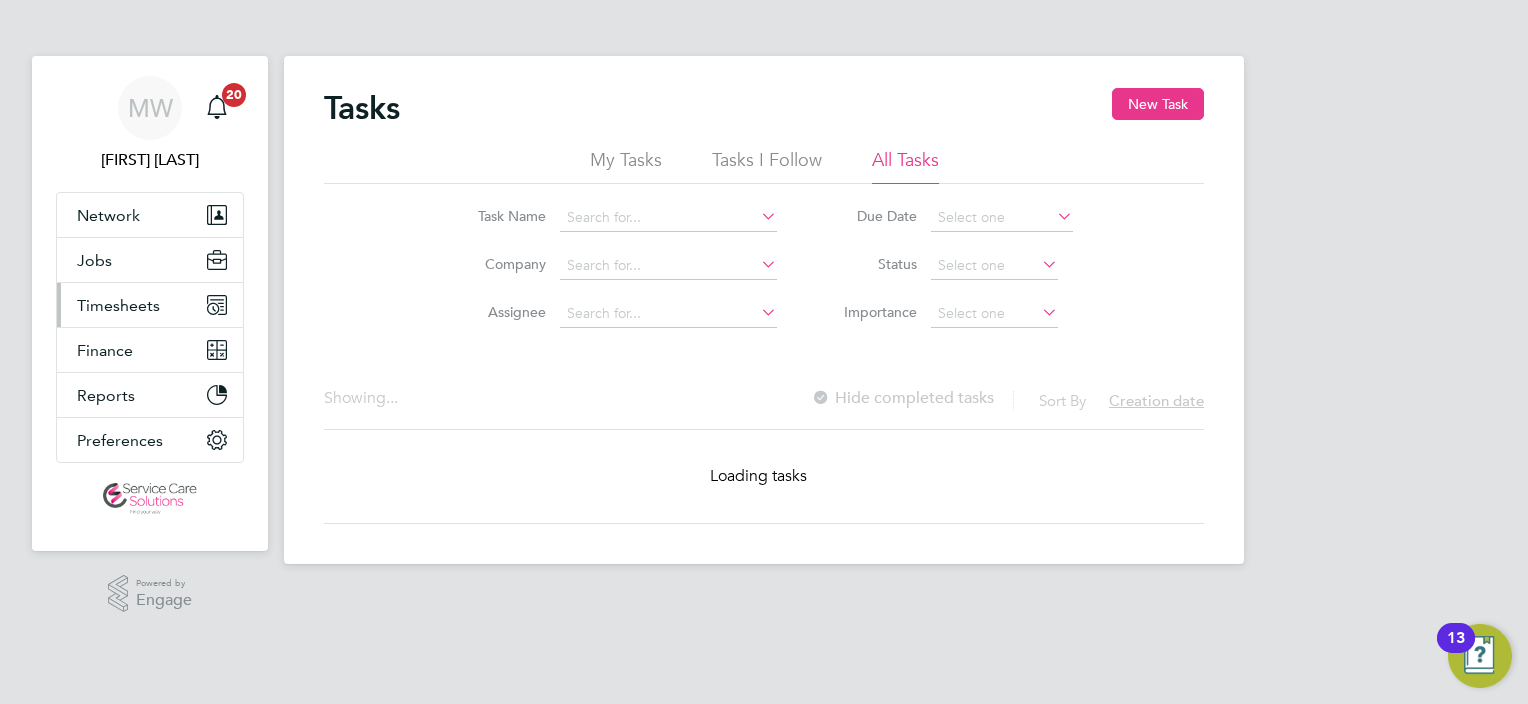 click on "Timesheets" at bounding box center (118, 305) 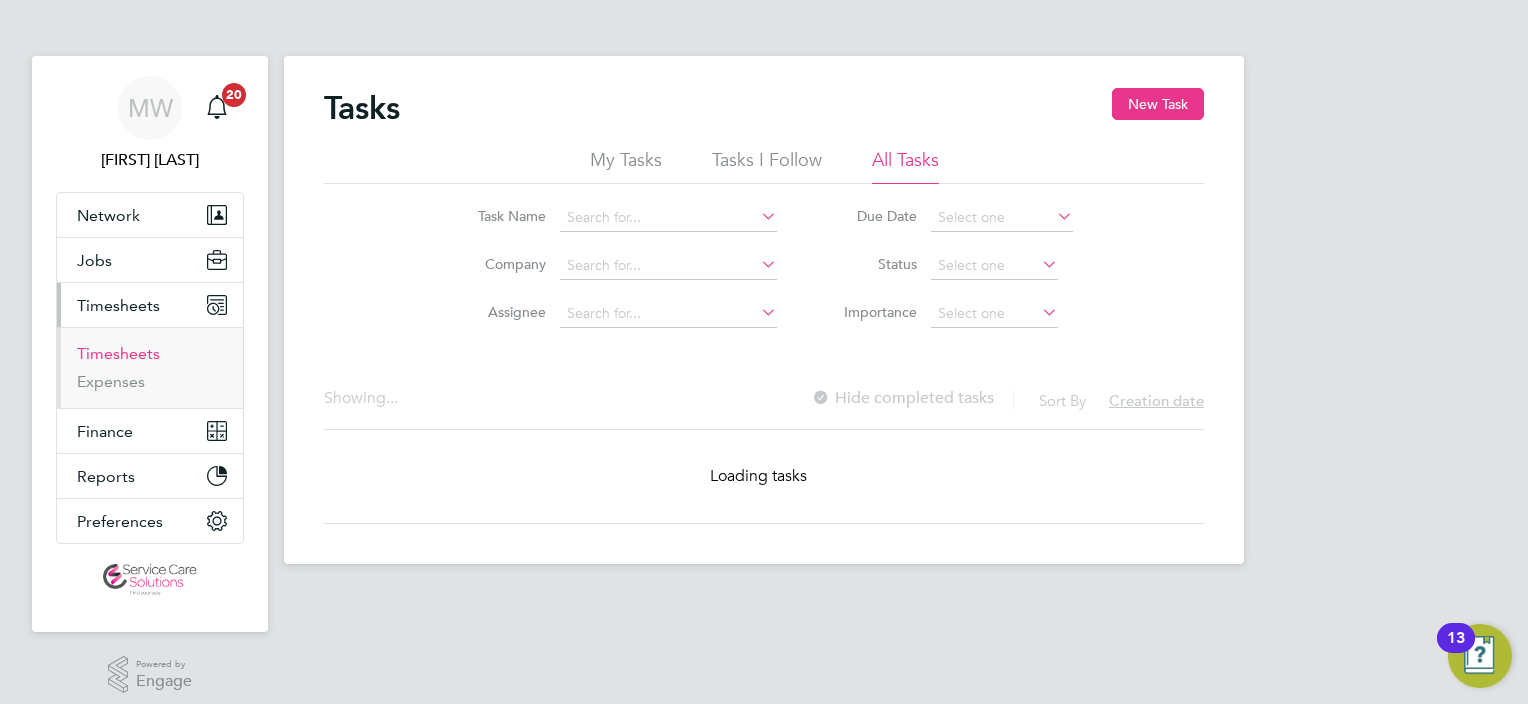 click on "Timesheets" at bounding box center [118, 353] 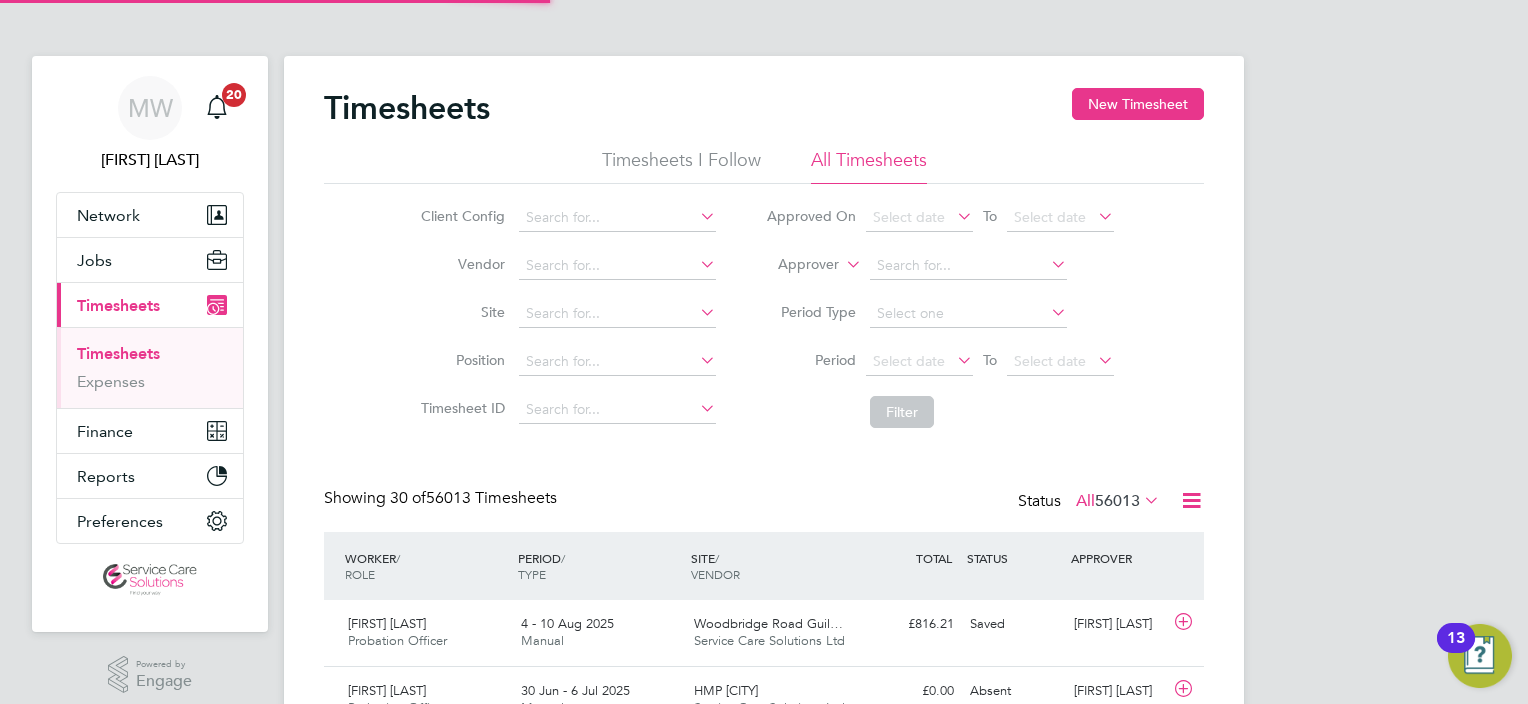 scroll, scrollTop: 9, scrollLeft: 10, axis: both 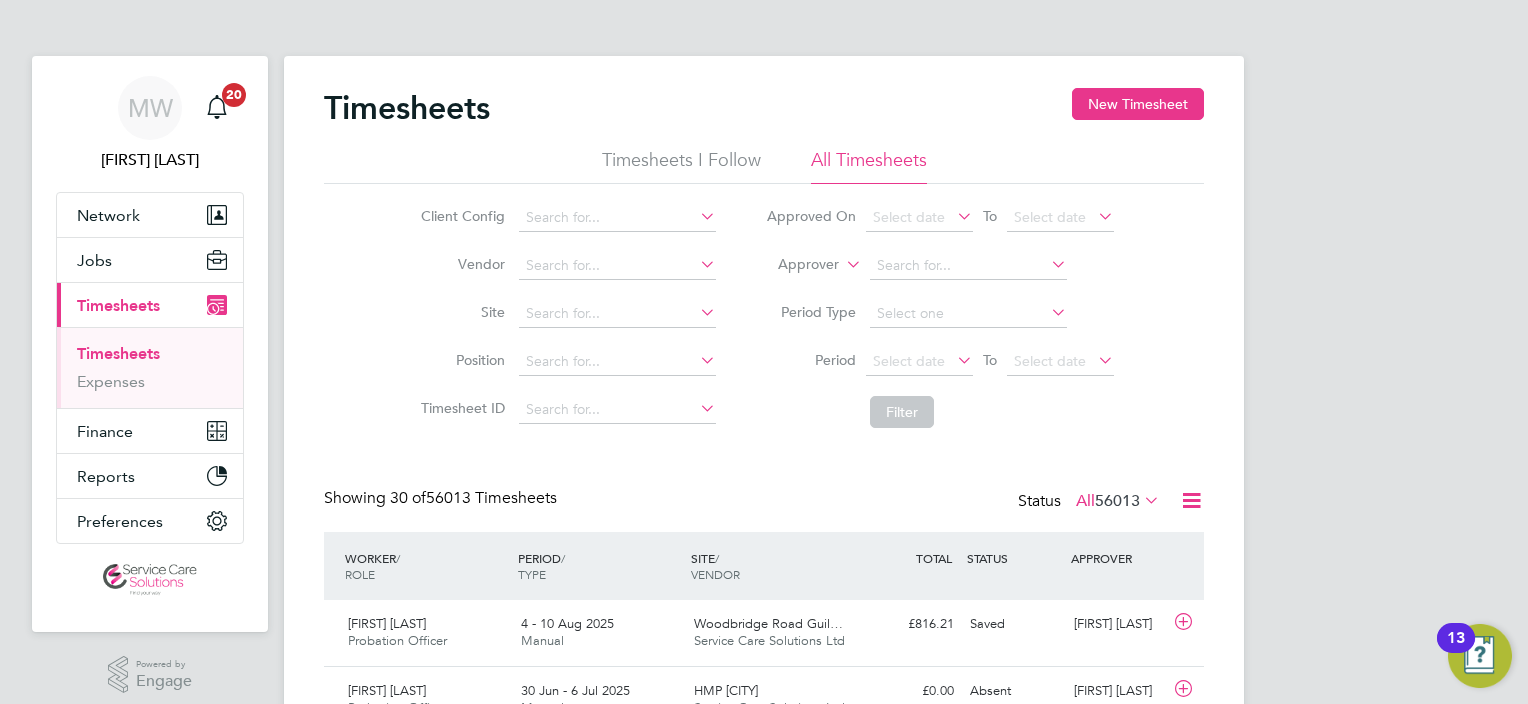 click on "Approver" 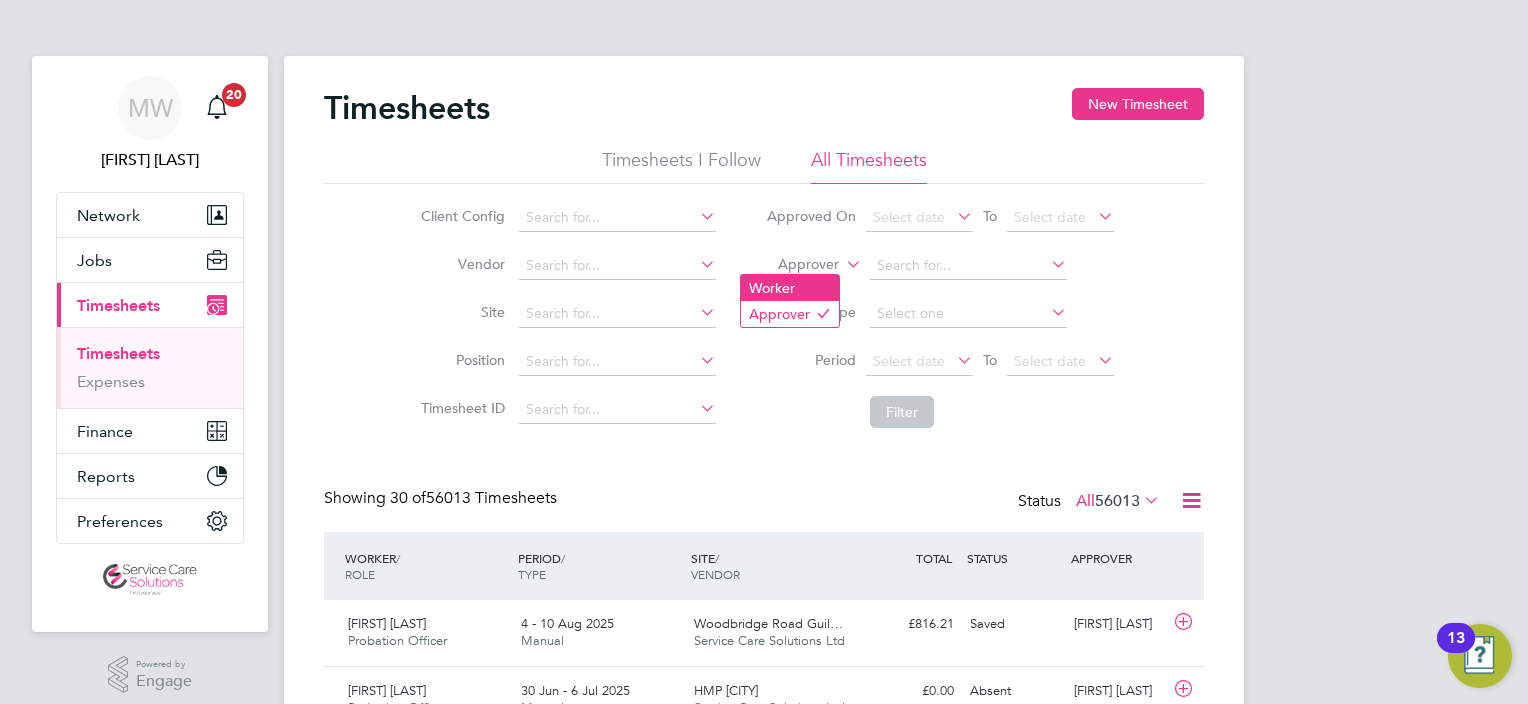 click on "Worker" 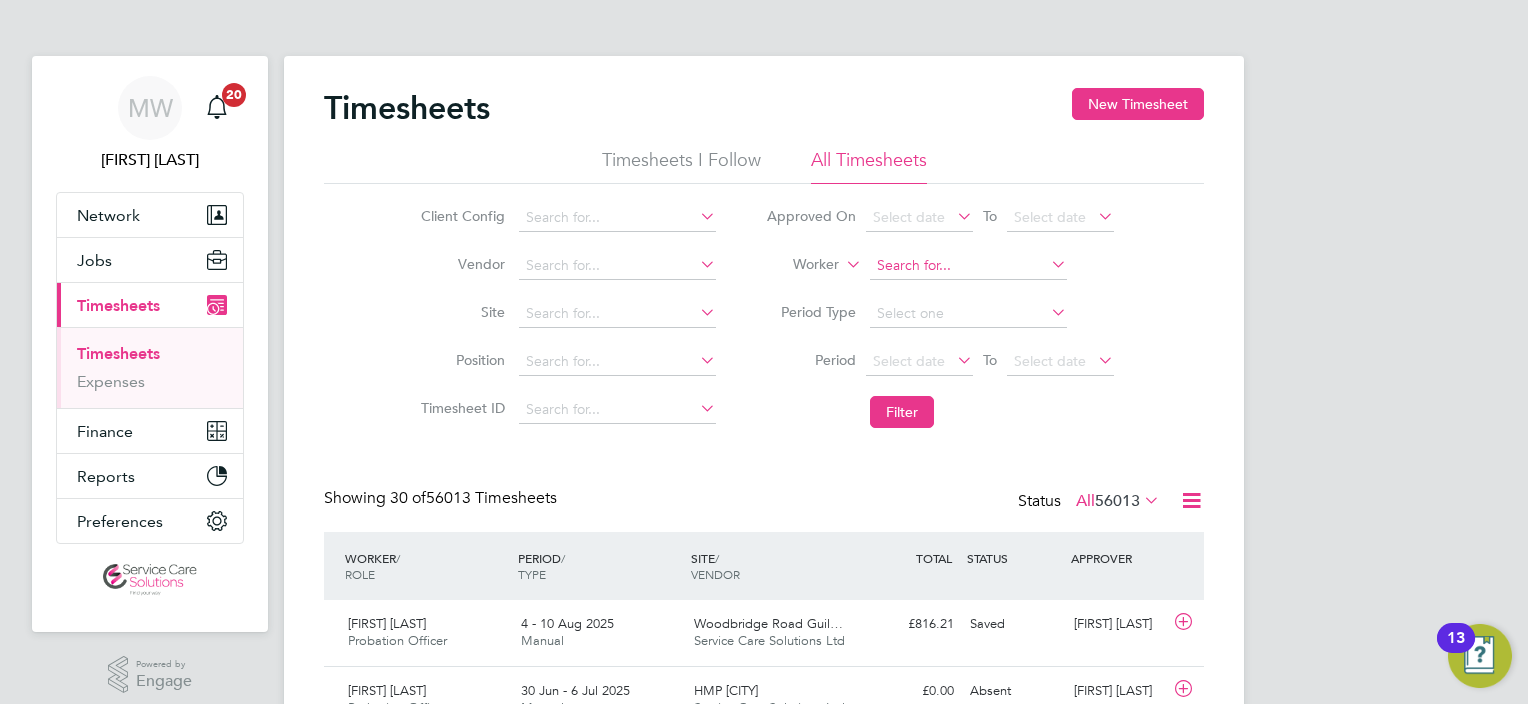 click 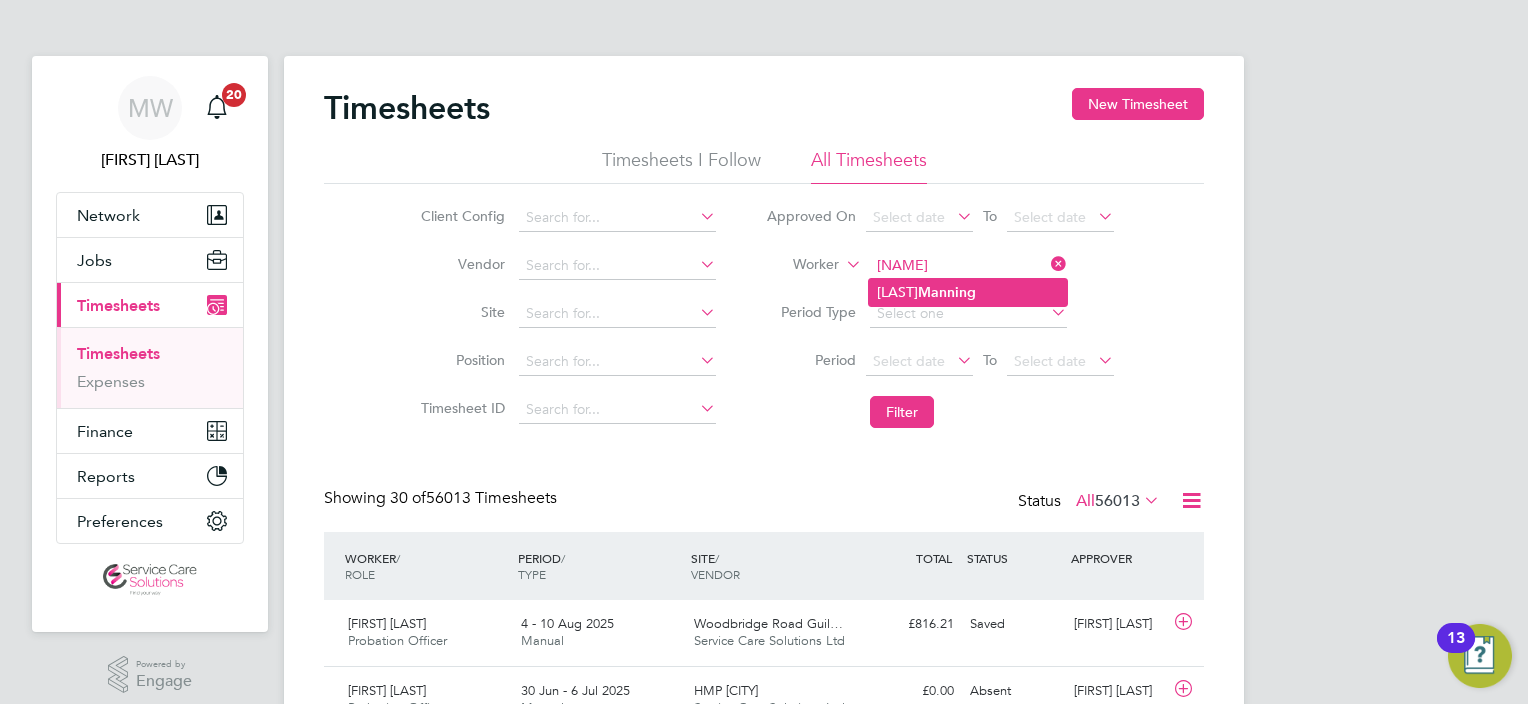 click on "Manning" 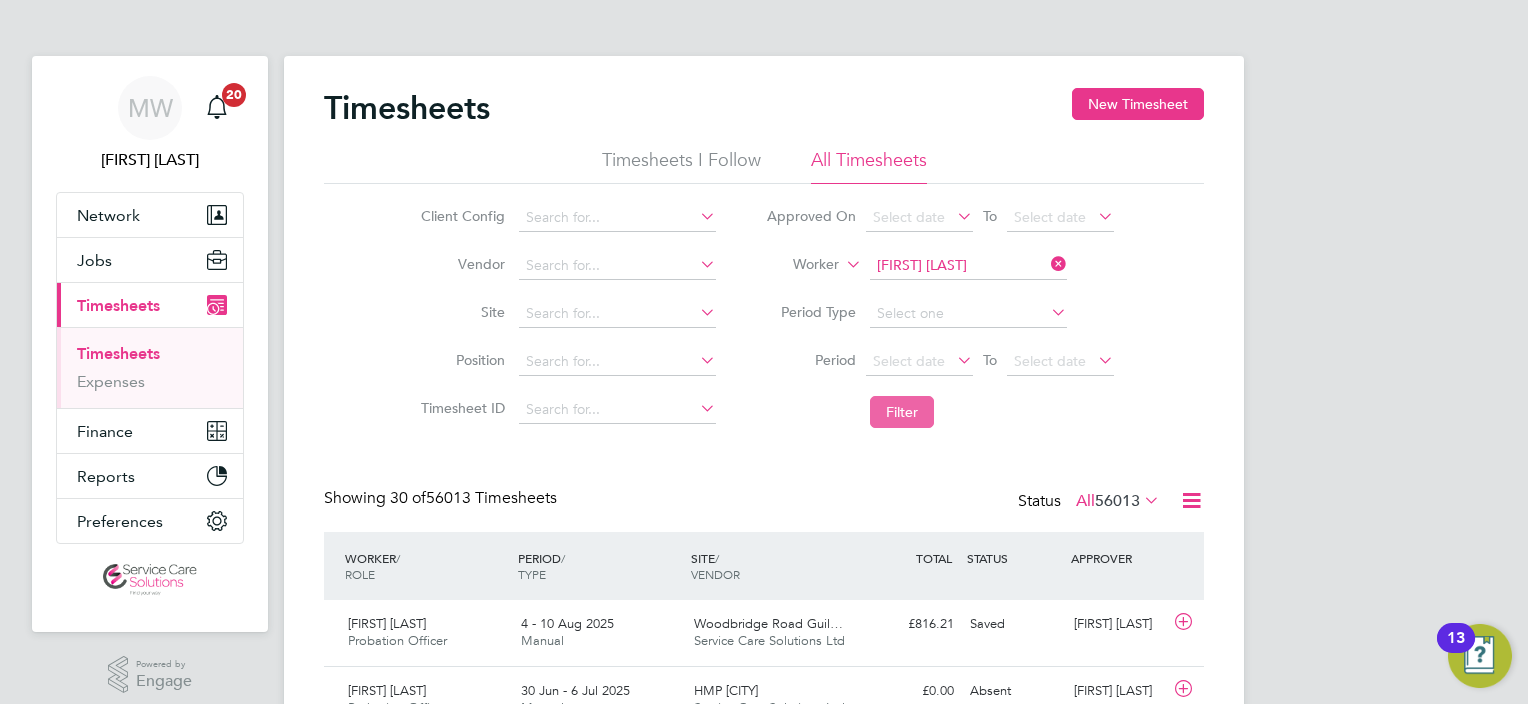 click on "Filter" 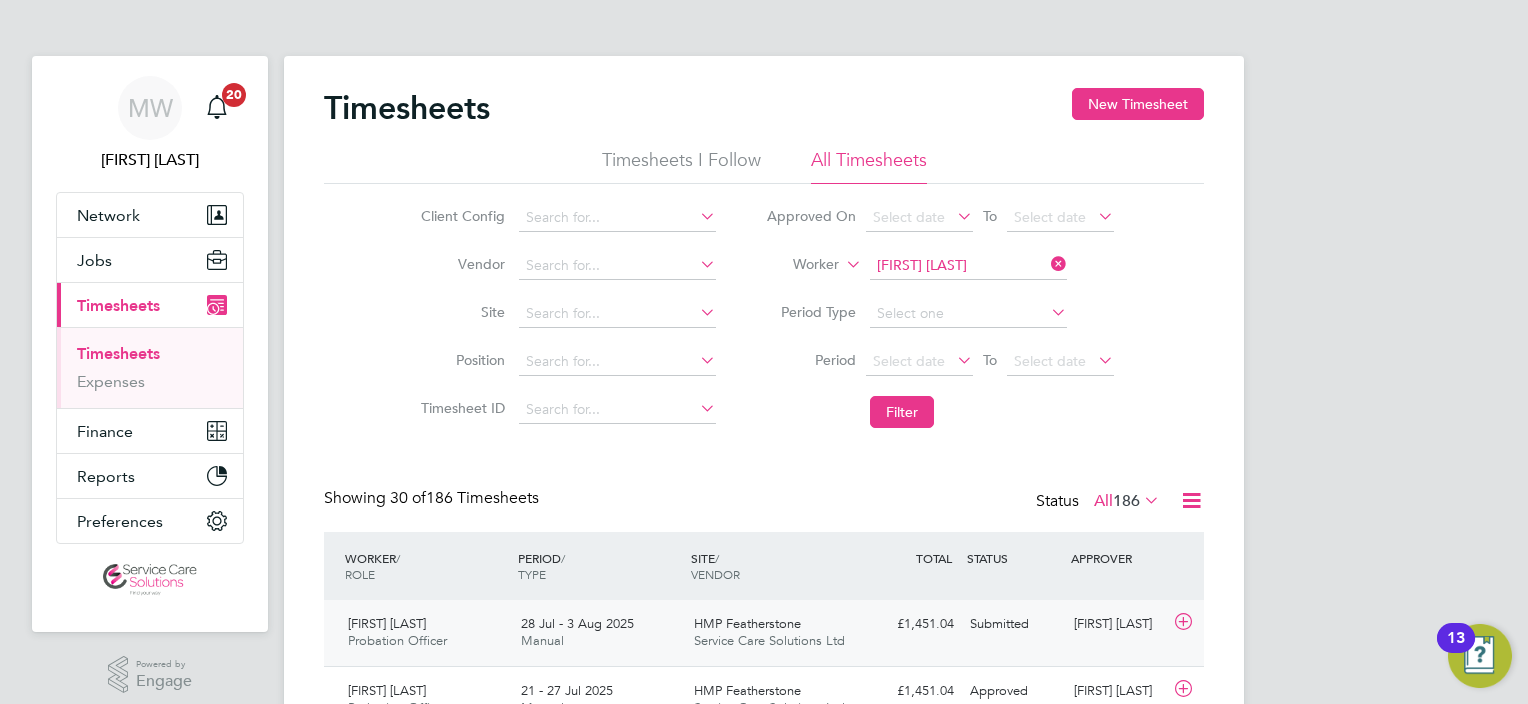 click on "HMP Featherstone Service Care Solutions Ltd" 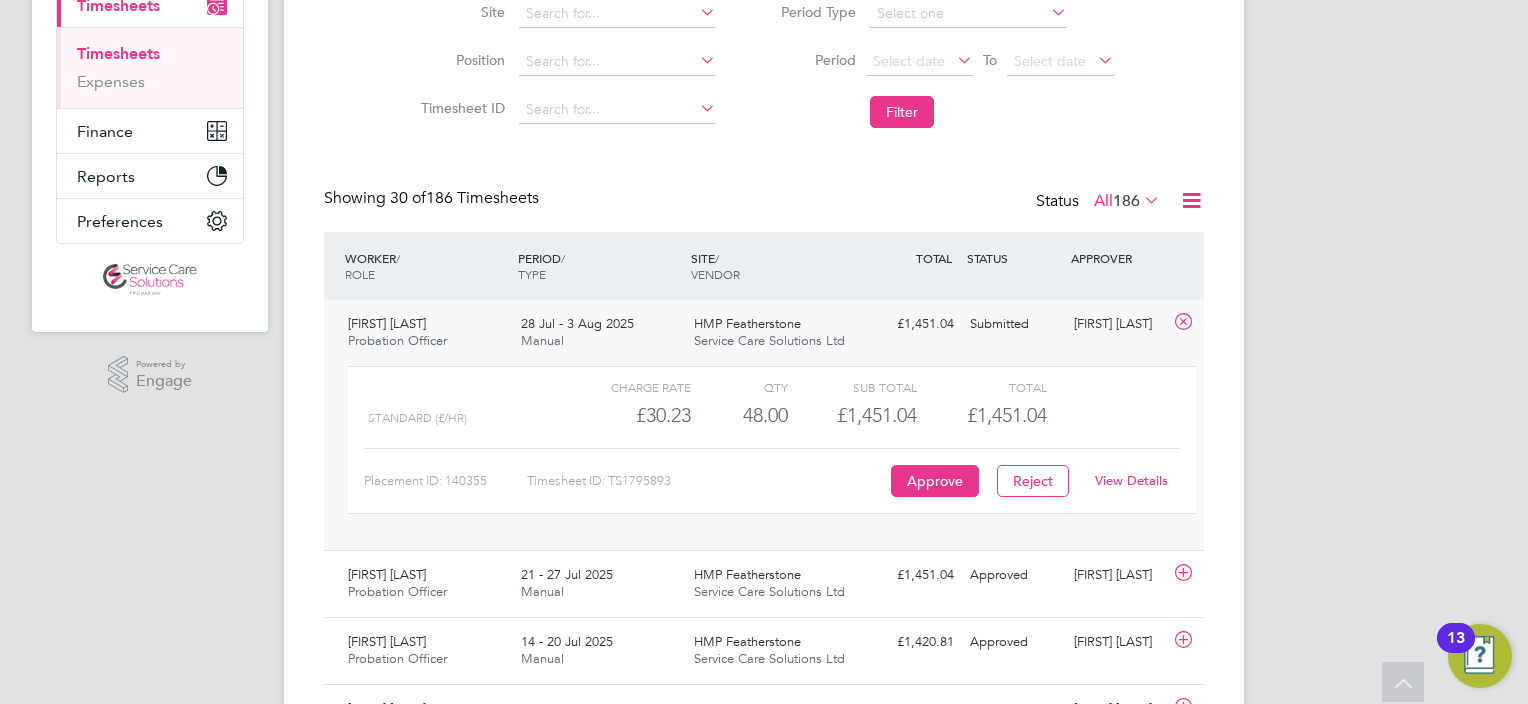 click on "View Details" 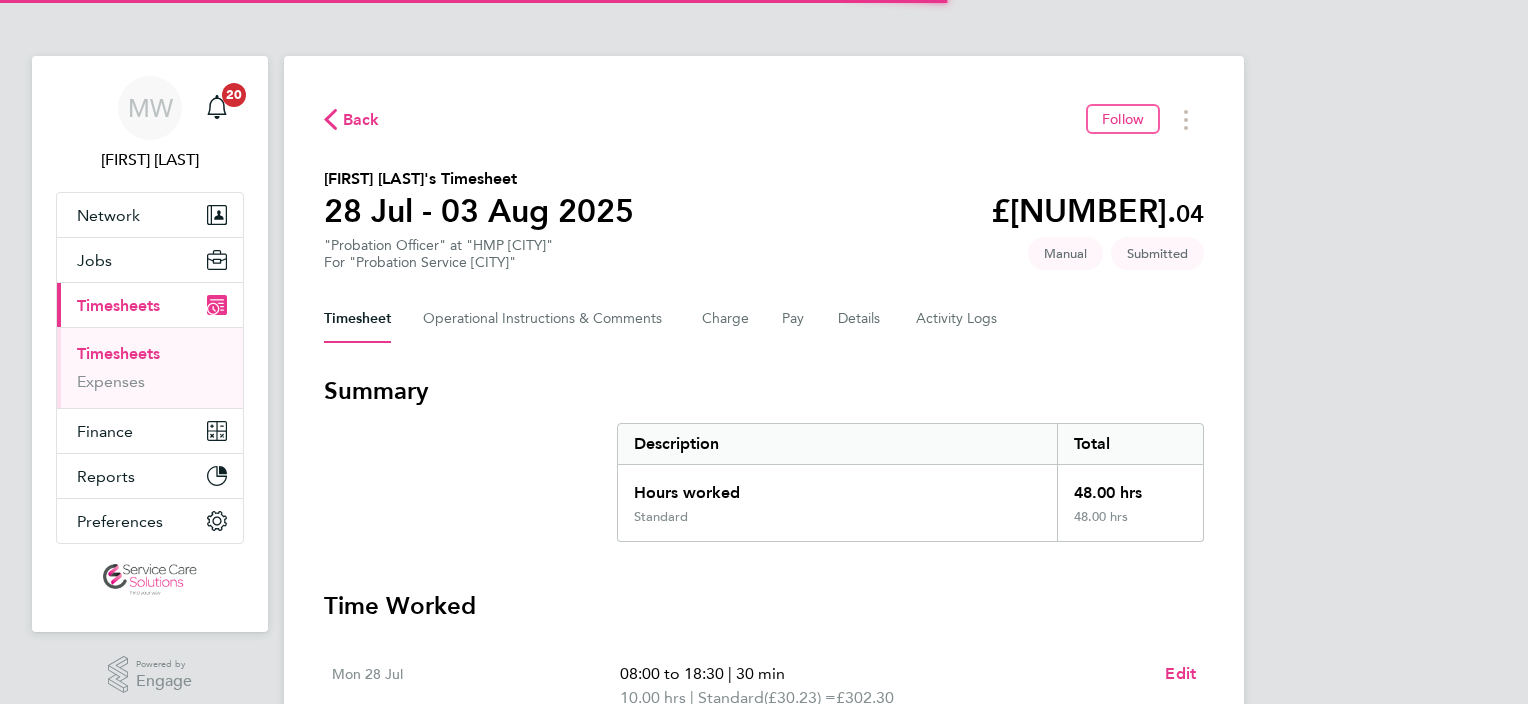 scroll, scrollTop: 0, scrollLeft: 0, axis: both 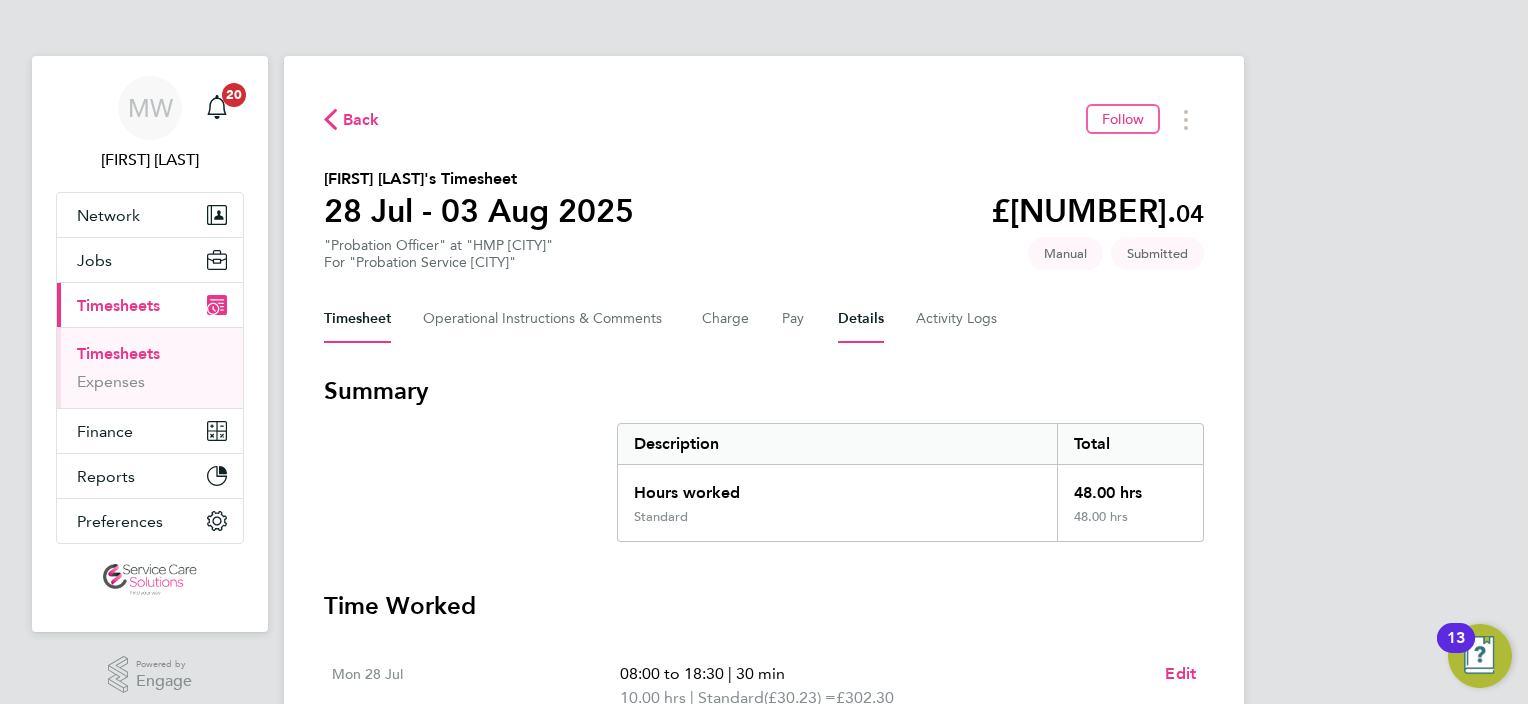 click on "Details" at bounding box center [861, 319] 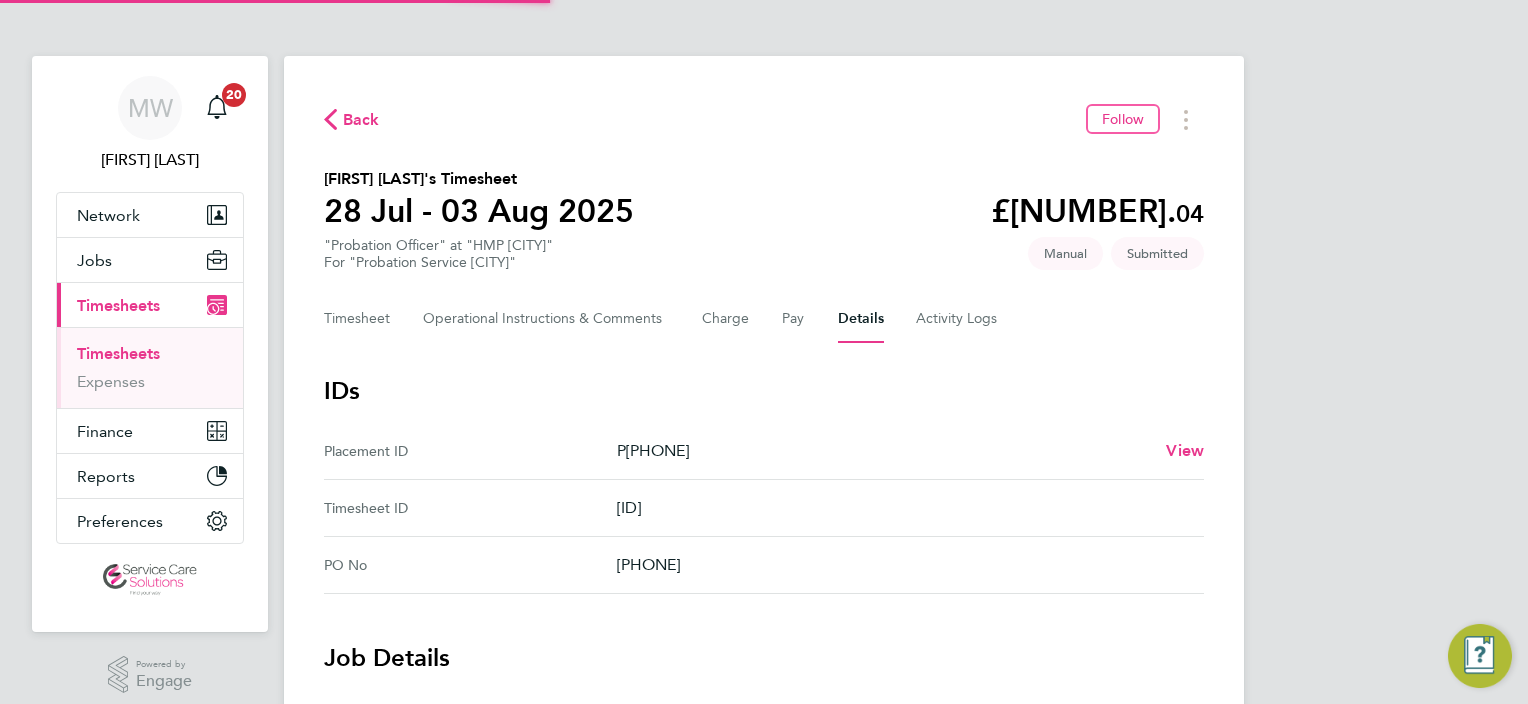 scroll, scrollTop: 300, scrollLeft: 0, axis: vertical 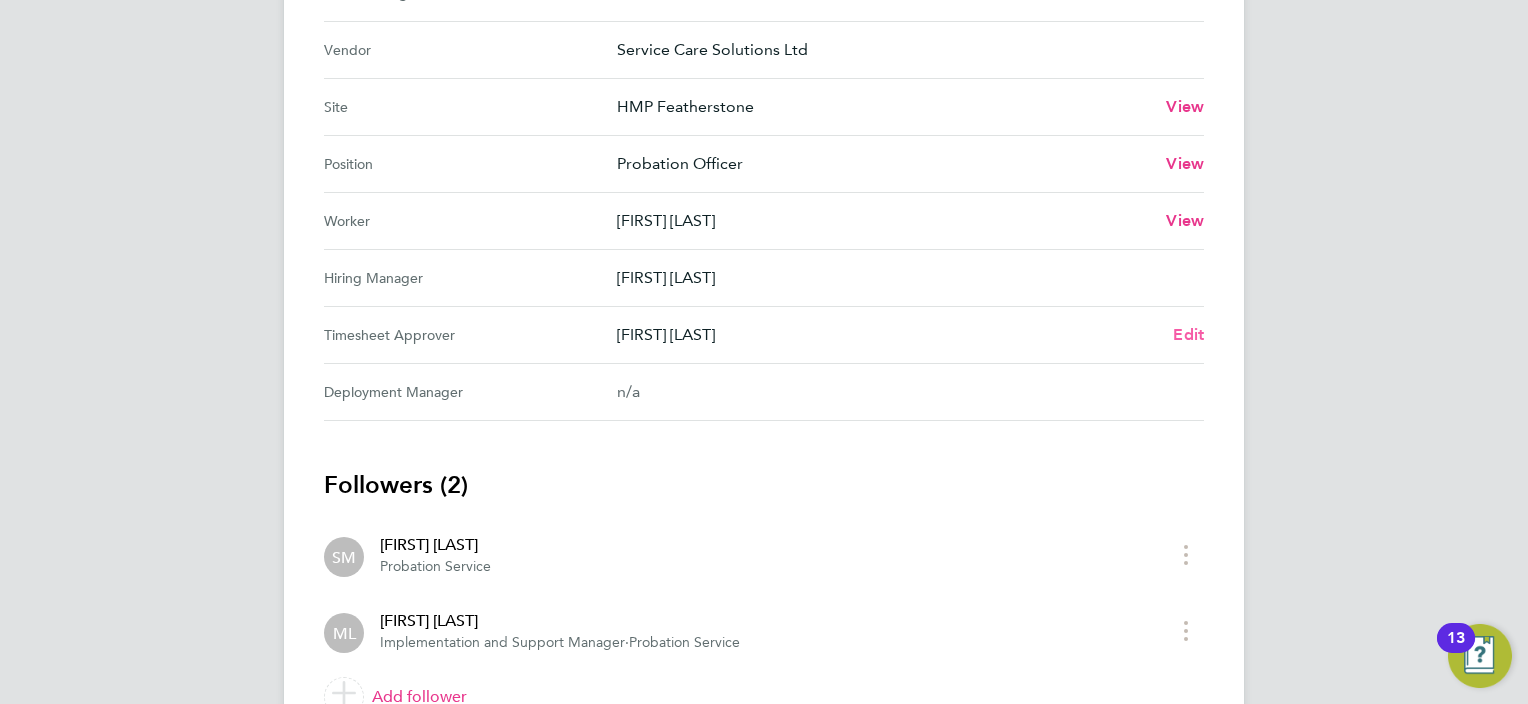 click on "Edit" at bounding box center (1188, 334) 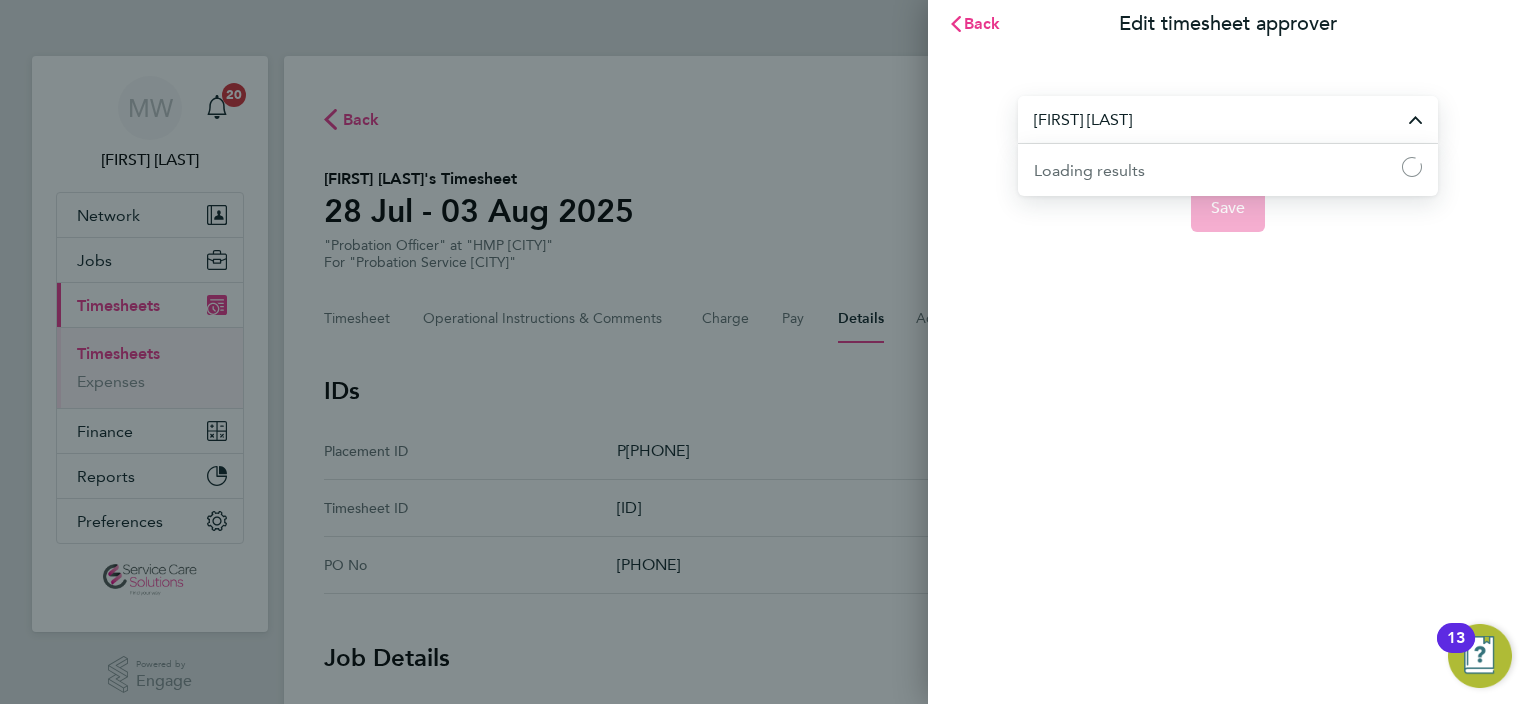 click on "[FIRST] [LAST]" at bounding box center [1228, 119] 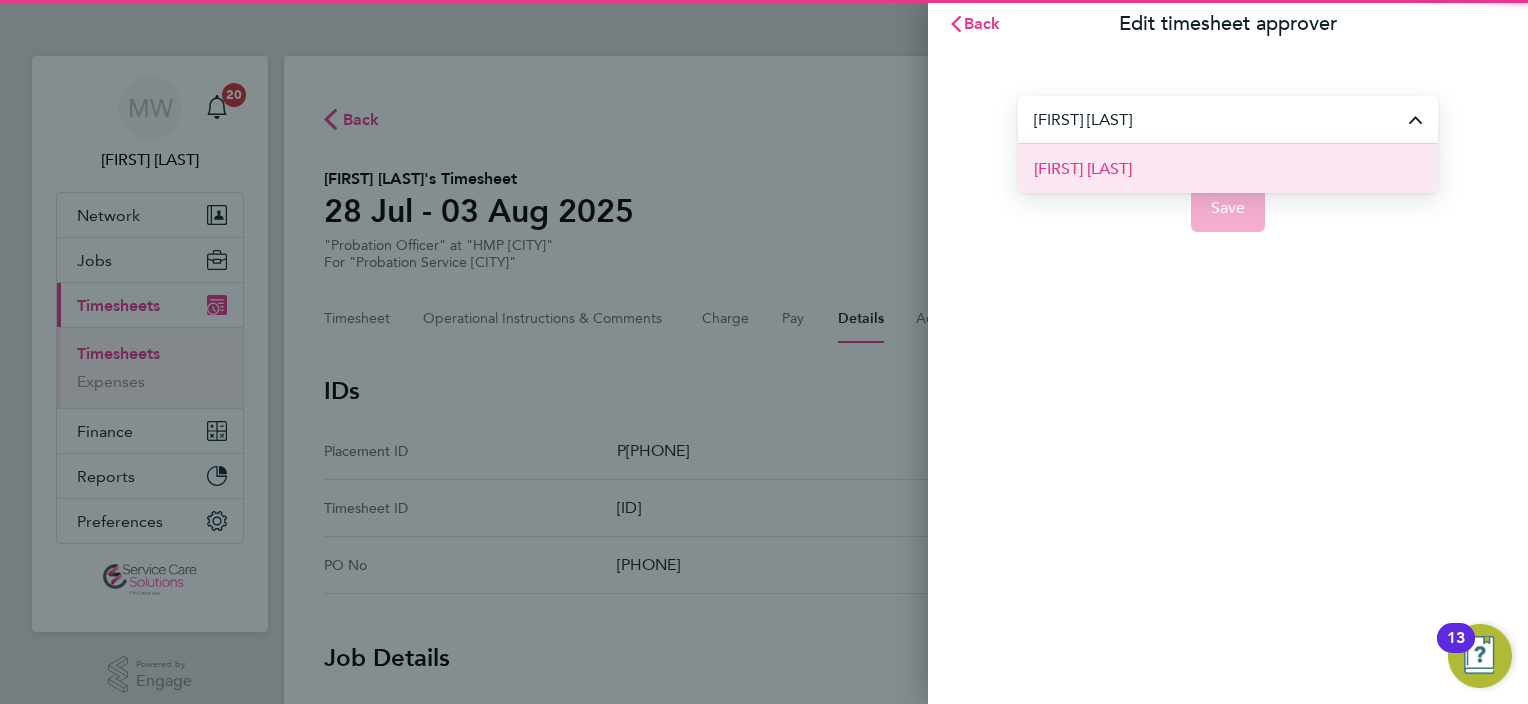 drag, startPoint x: 1167, startPoint y: 147, endPoint x: 1172, endPoint y: 156, distance: 10.29563 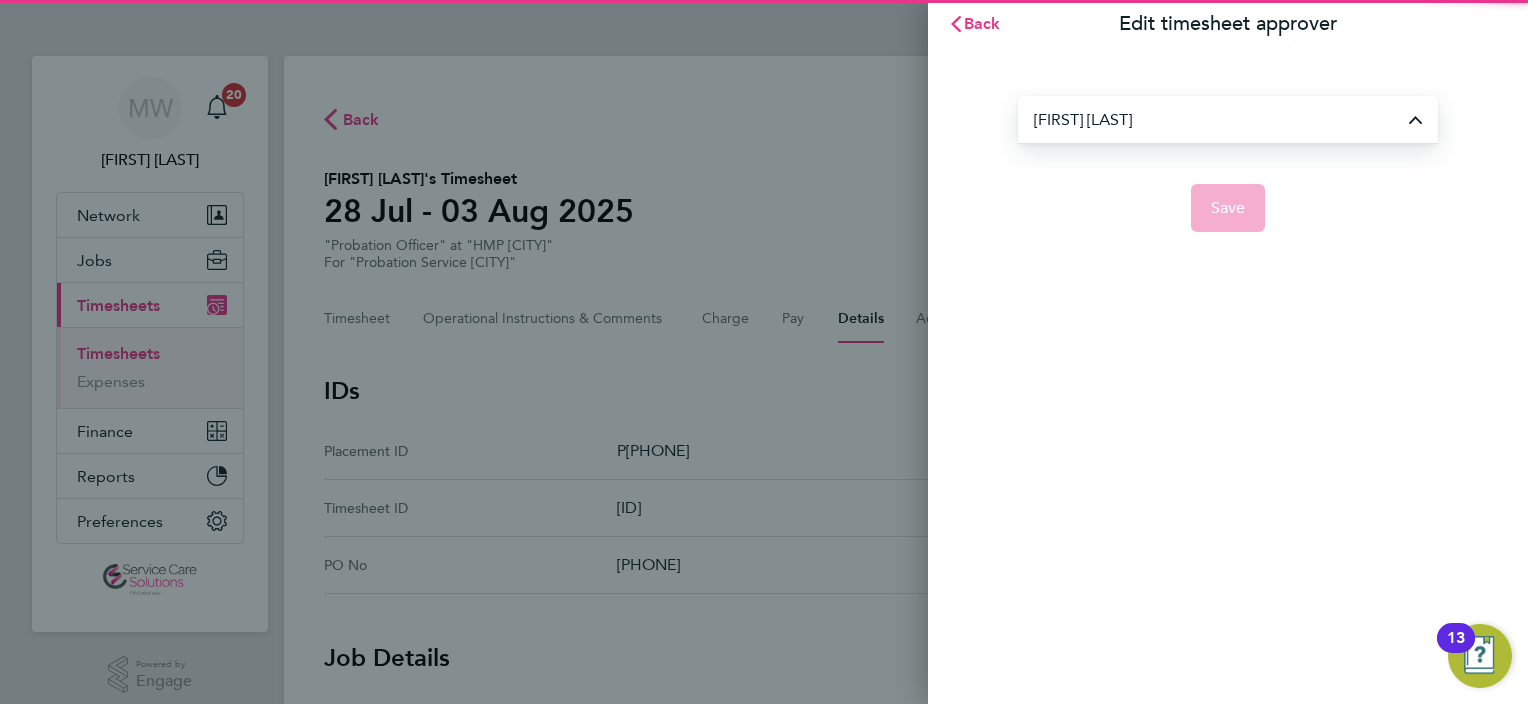 type on "[FIRST] [LAST]" 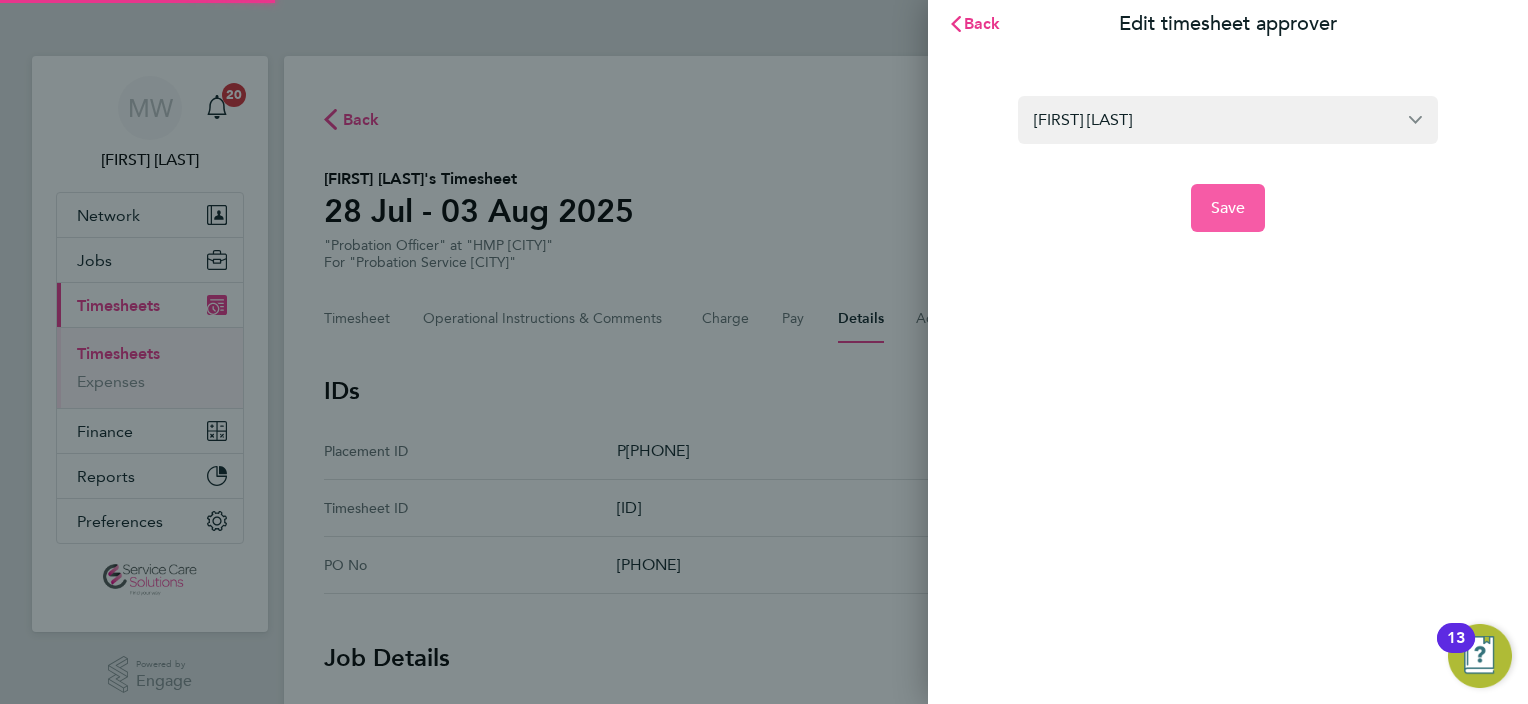 click on "Save" 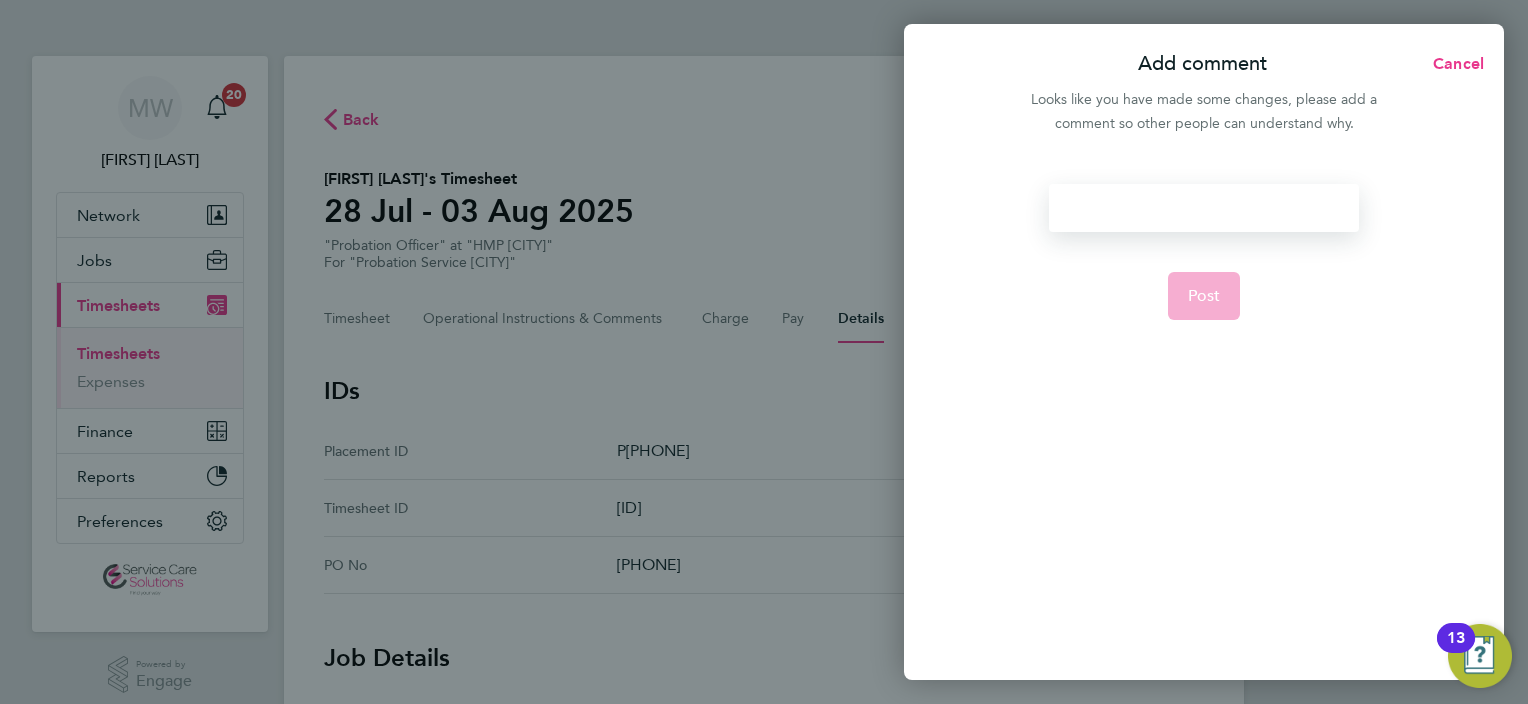 click at bounding box center [1203, 208] 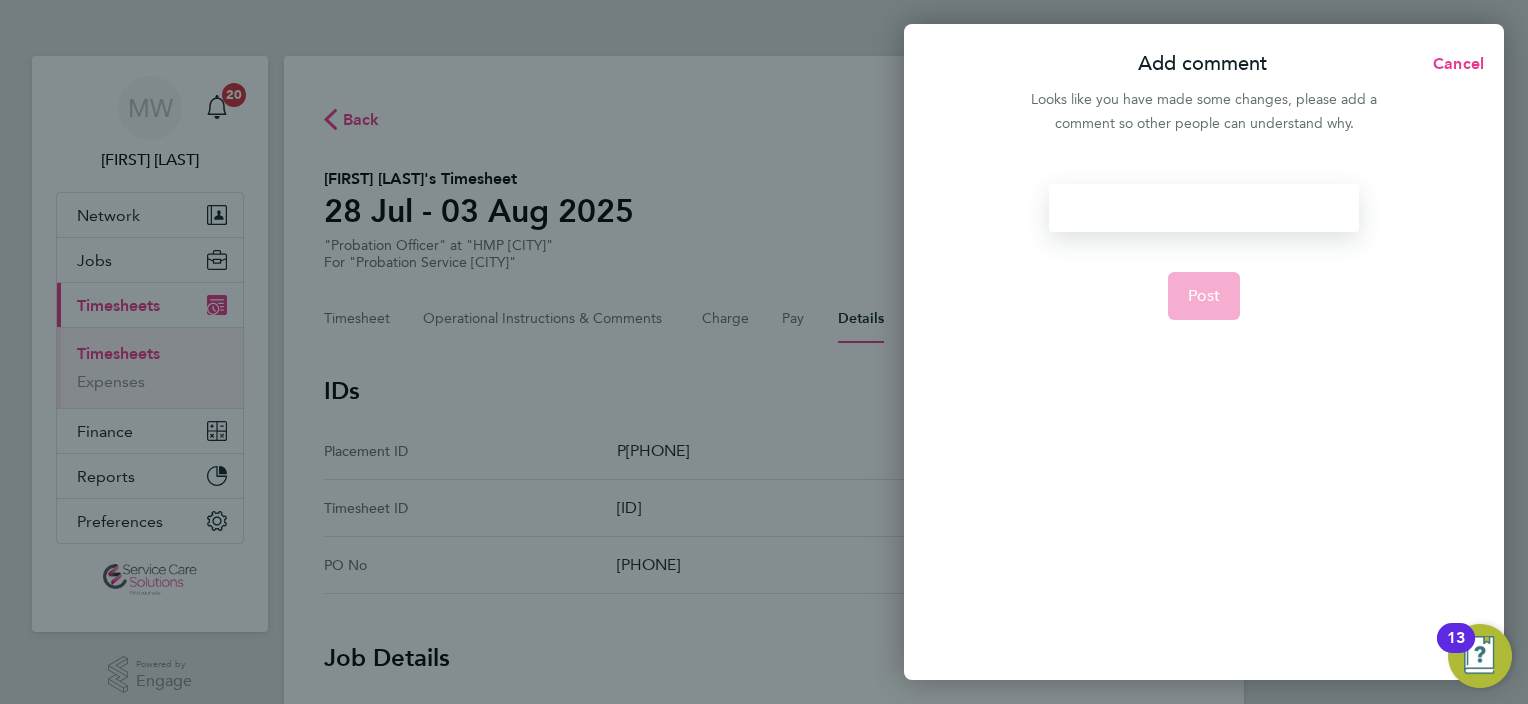 click at bounding box center (1203, 208) 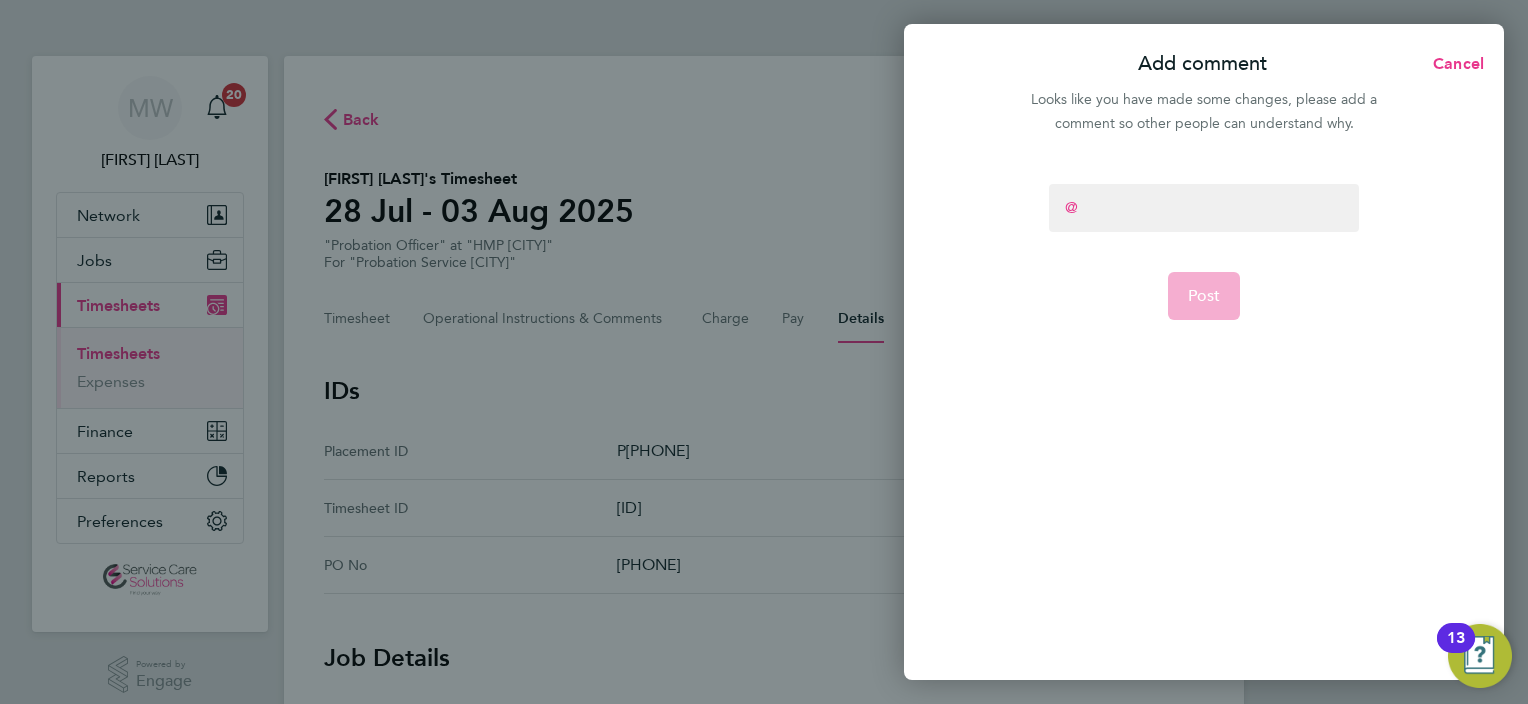 type 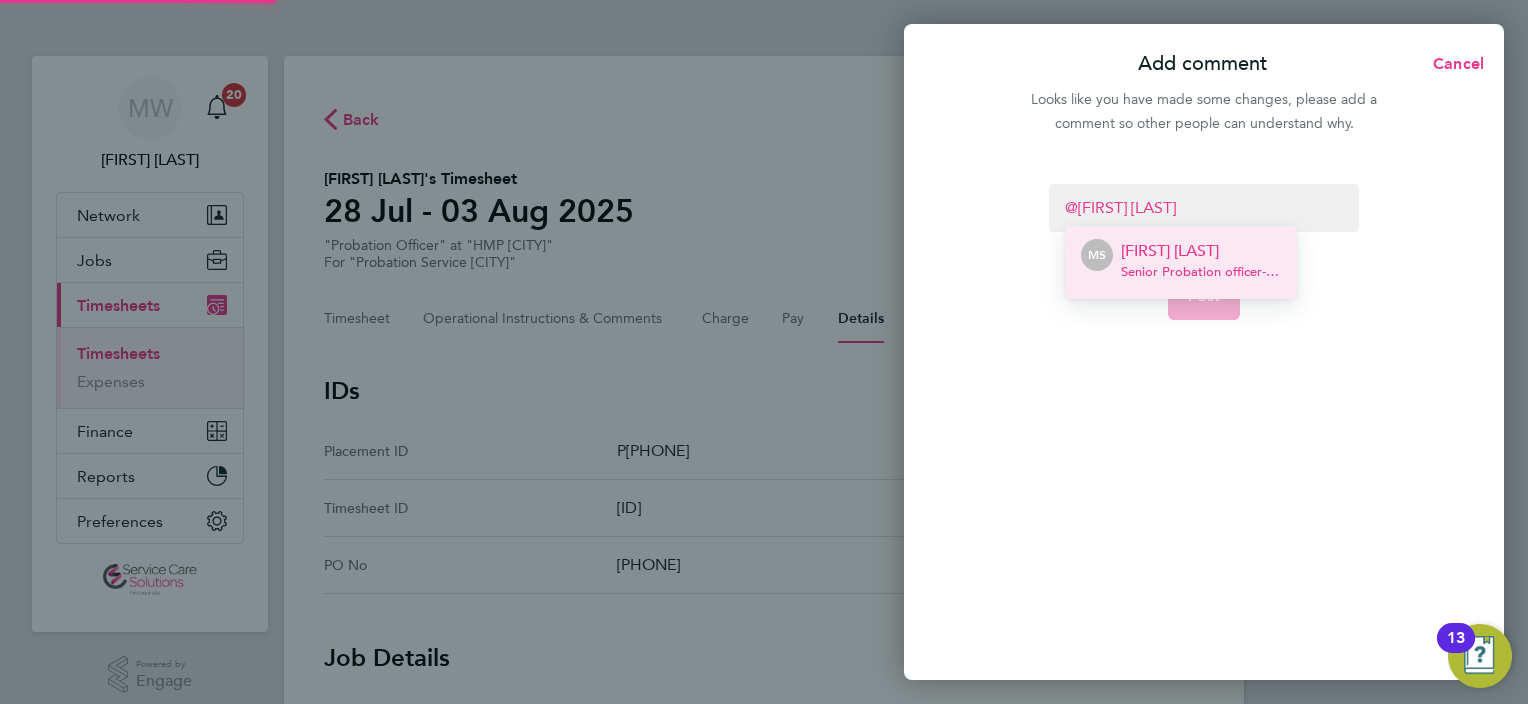 click on "[FIRST] [LAST]" at bounding box center [1201, 251] 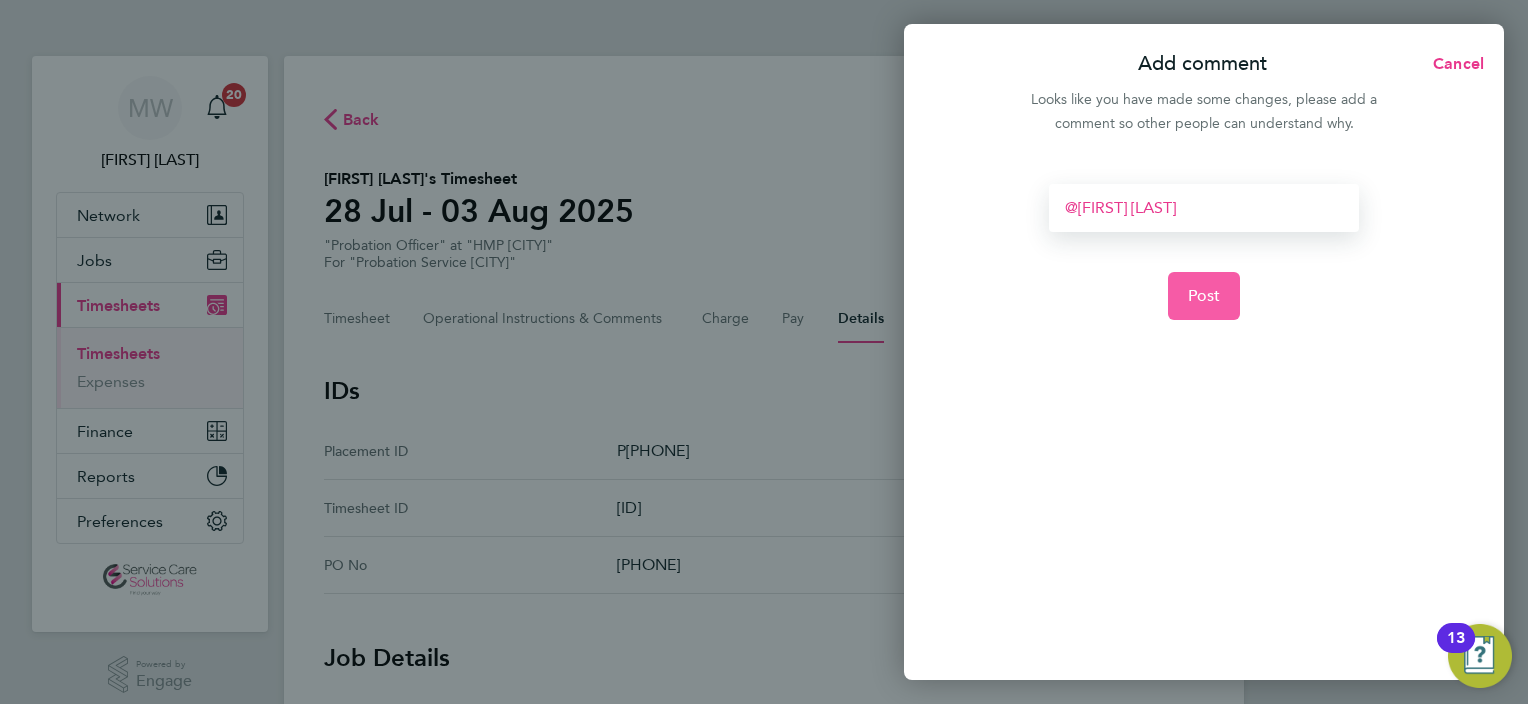 click on "Post" 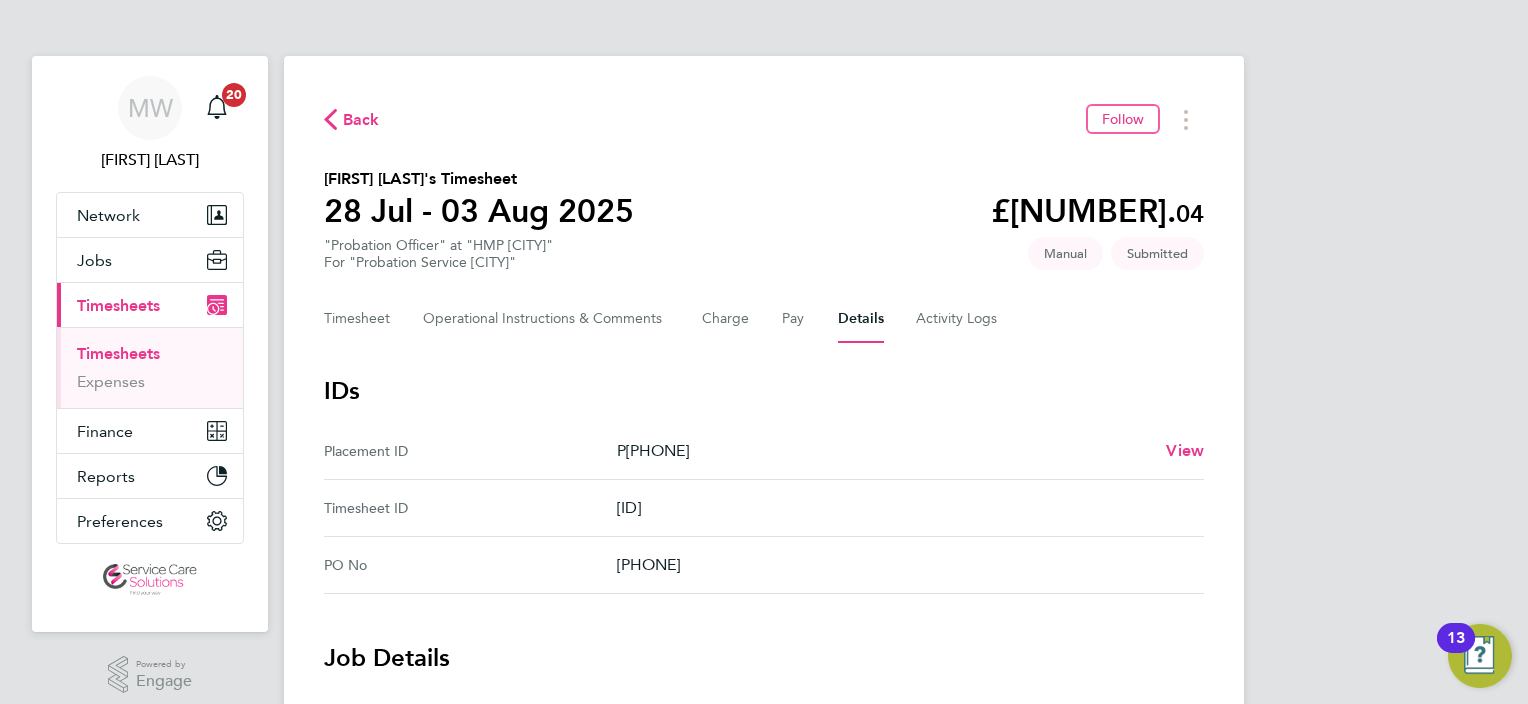 click on "Timesheets" at bounding box center (118, 353) 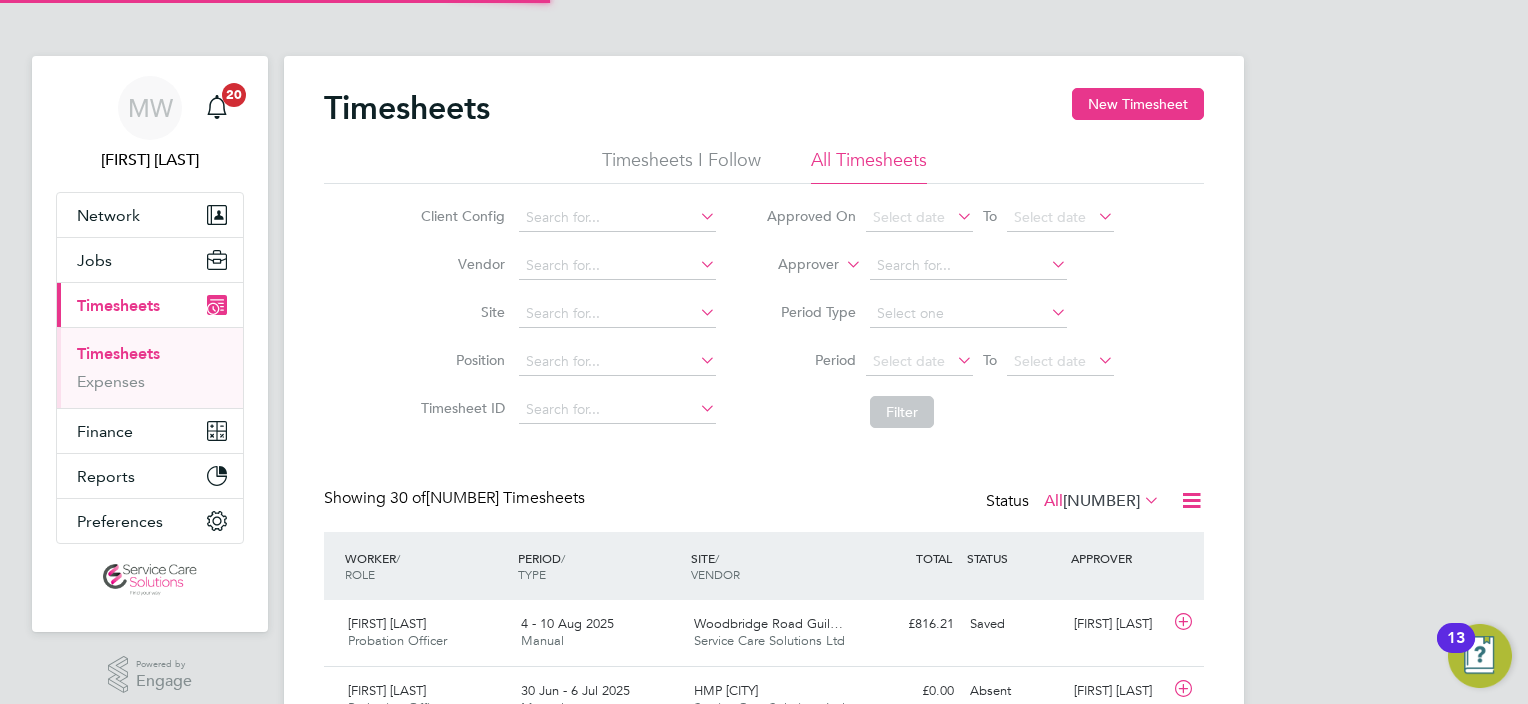 scroll, scrollTop: 9, scrollLeft: 10, axis: both 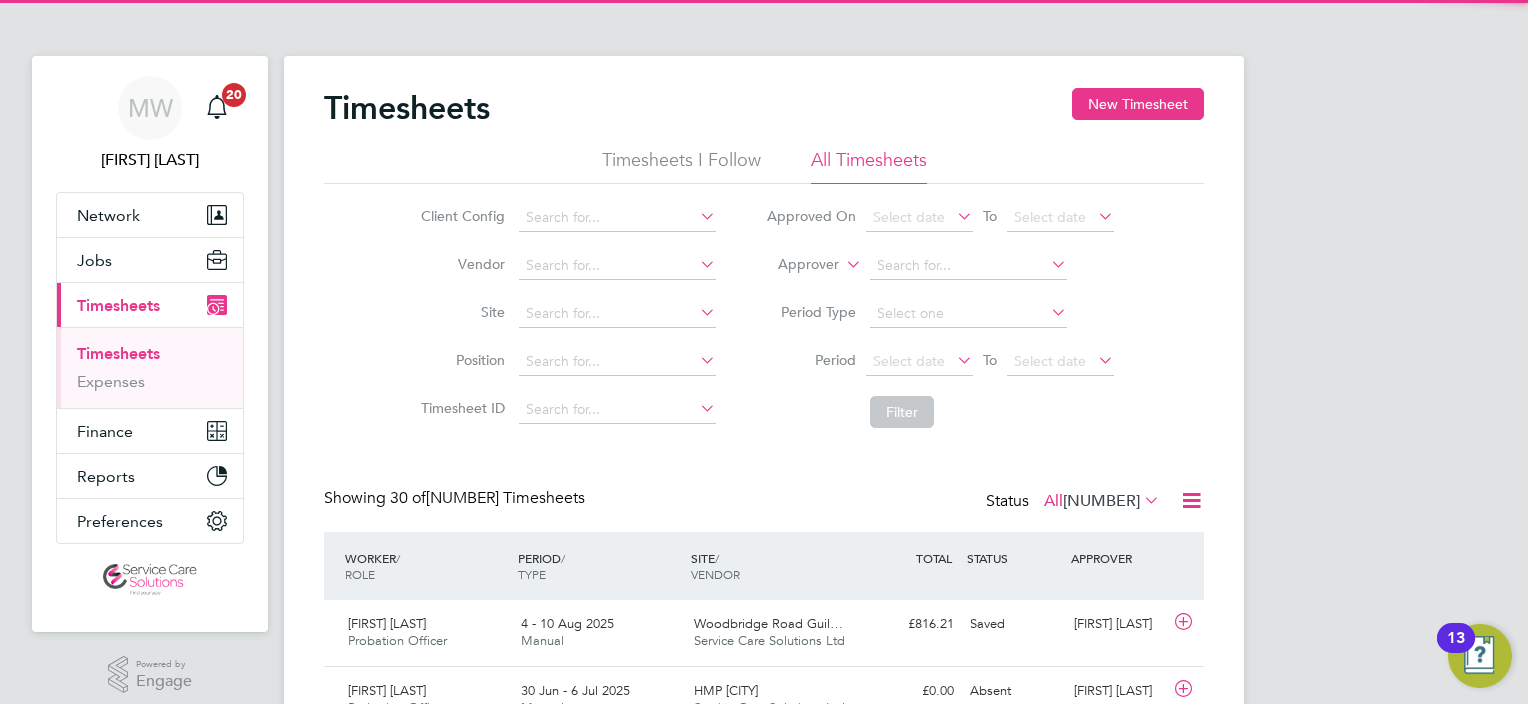 click on "Approver" 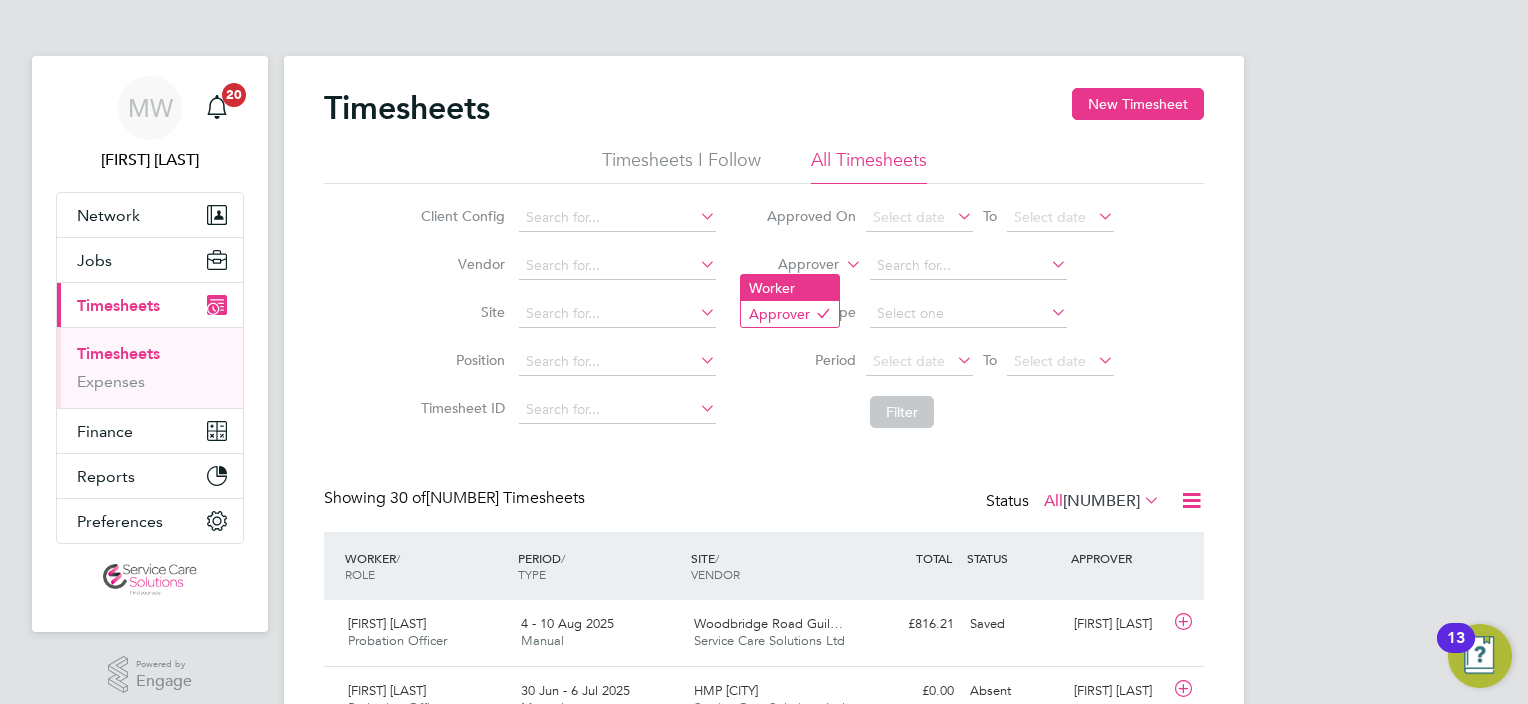 click on "Worker" 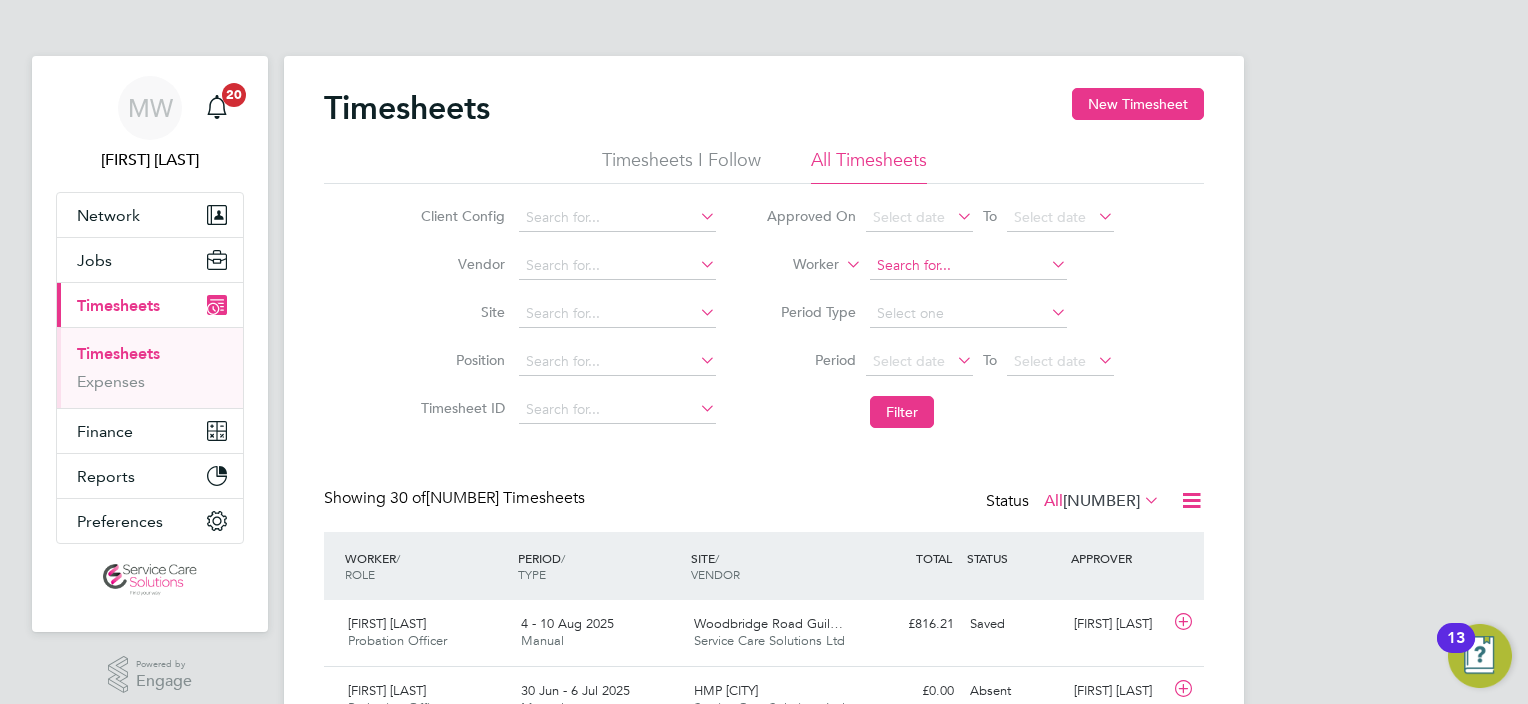 click 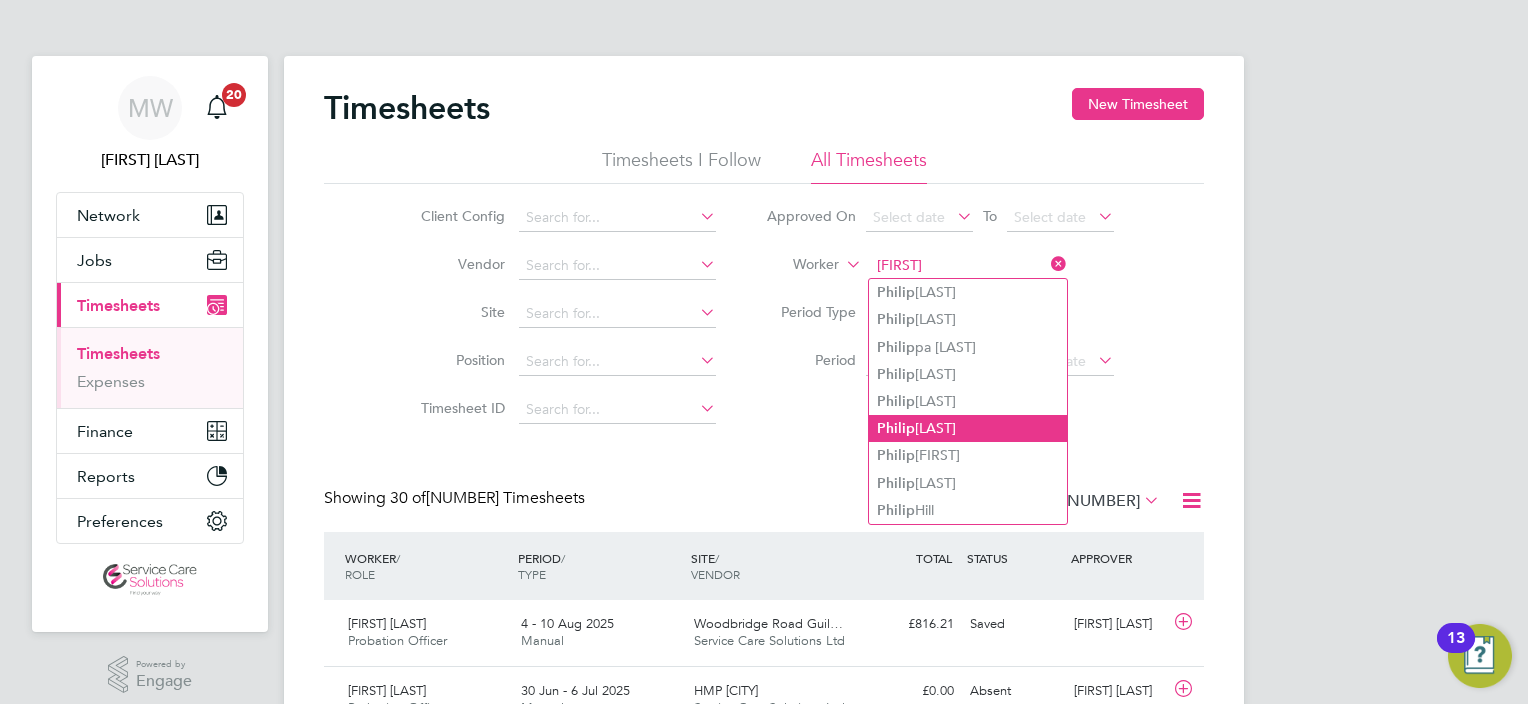 click on "[FIRST] [LAST]" 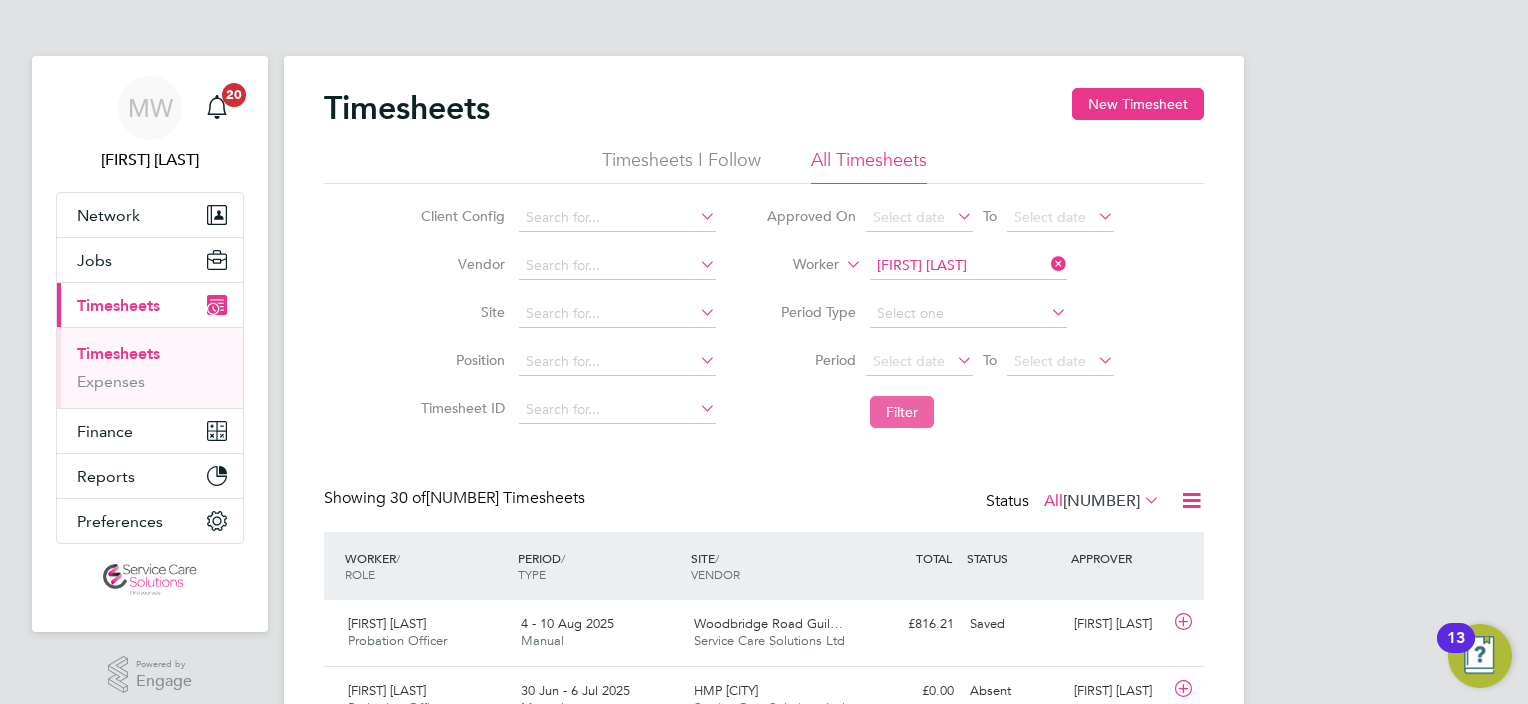 click on "Filter" 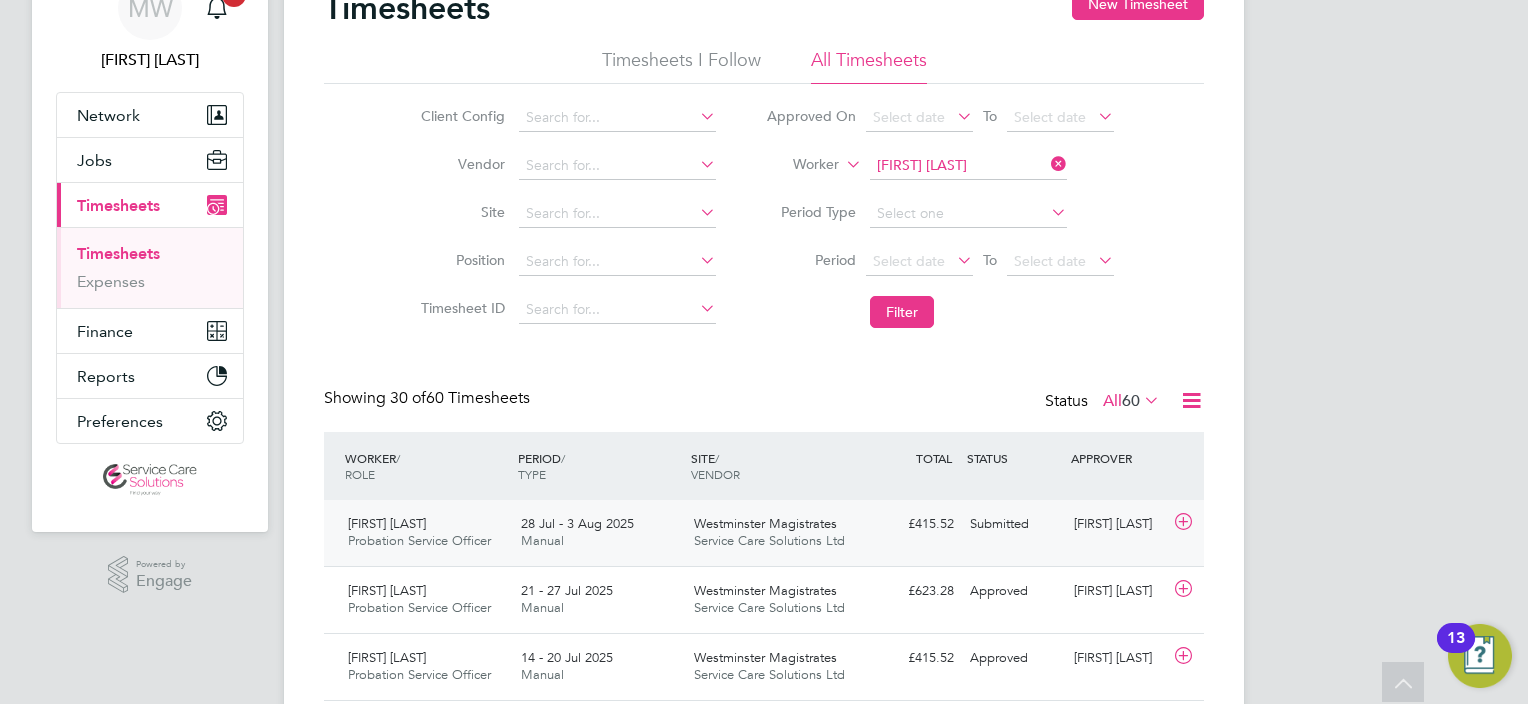 click on "28 Jul - 3 Aug 2025 Manual" 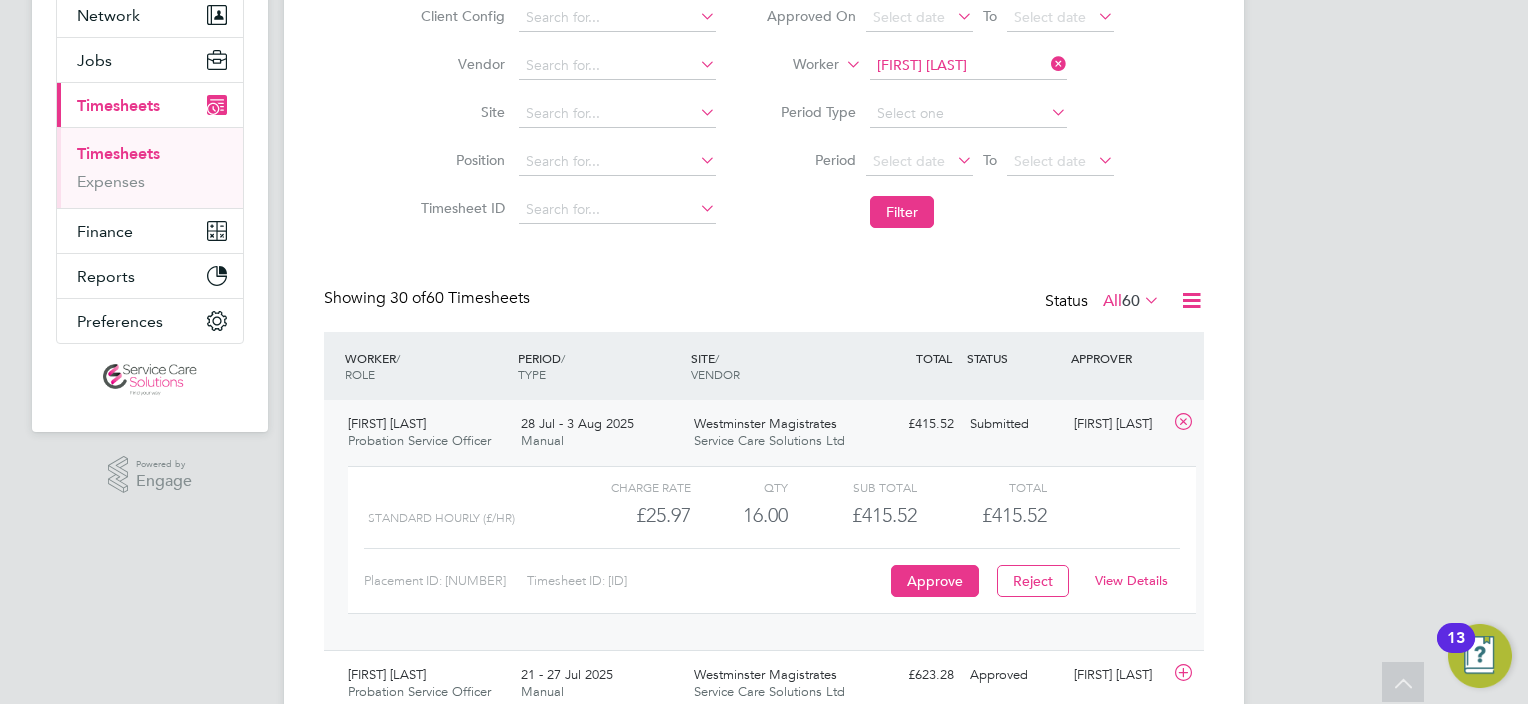 click on "View Details" 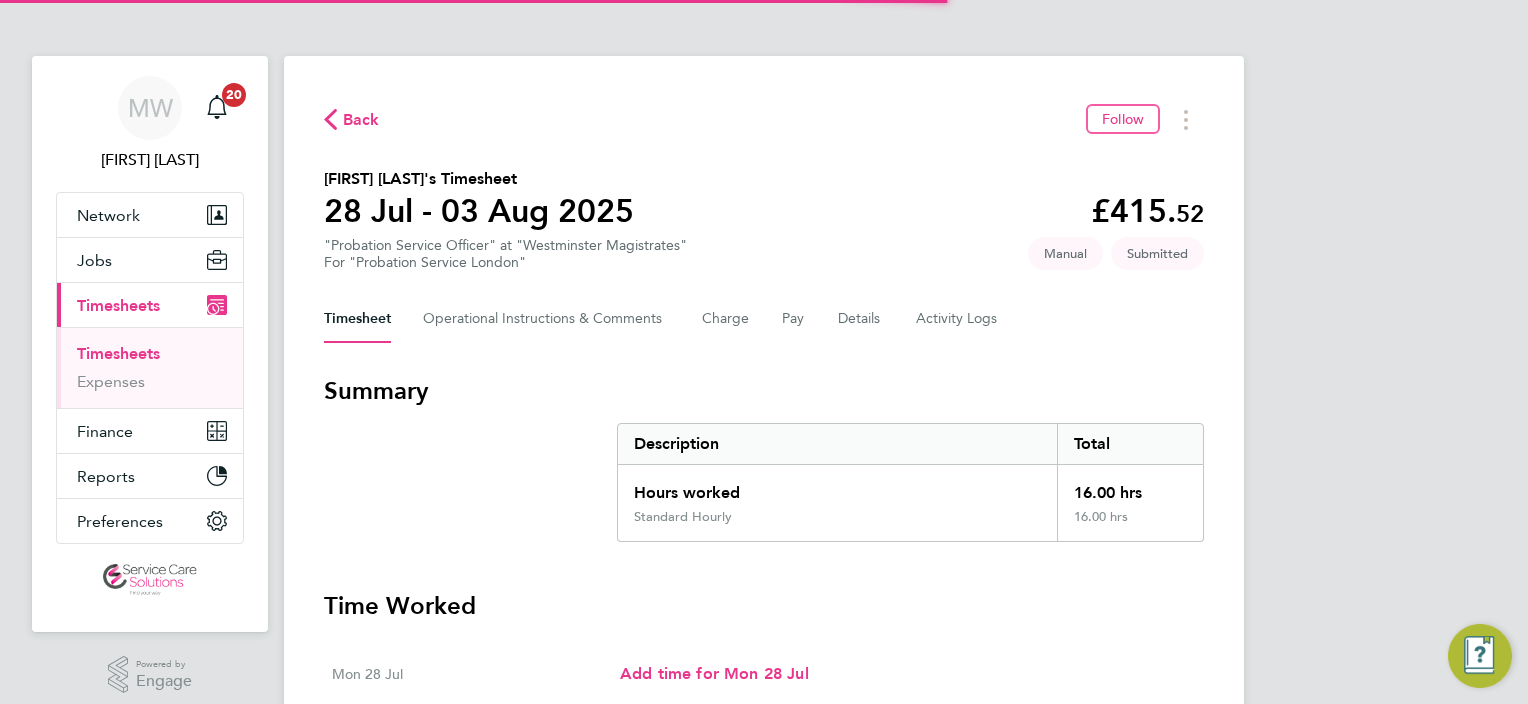 scroll, scrollTop: 0, scrollLeft: 0, axis: both 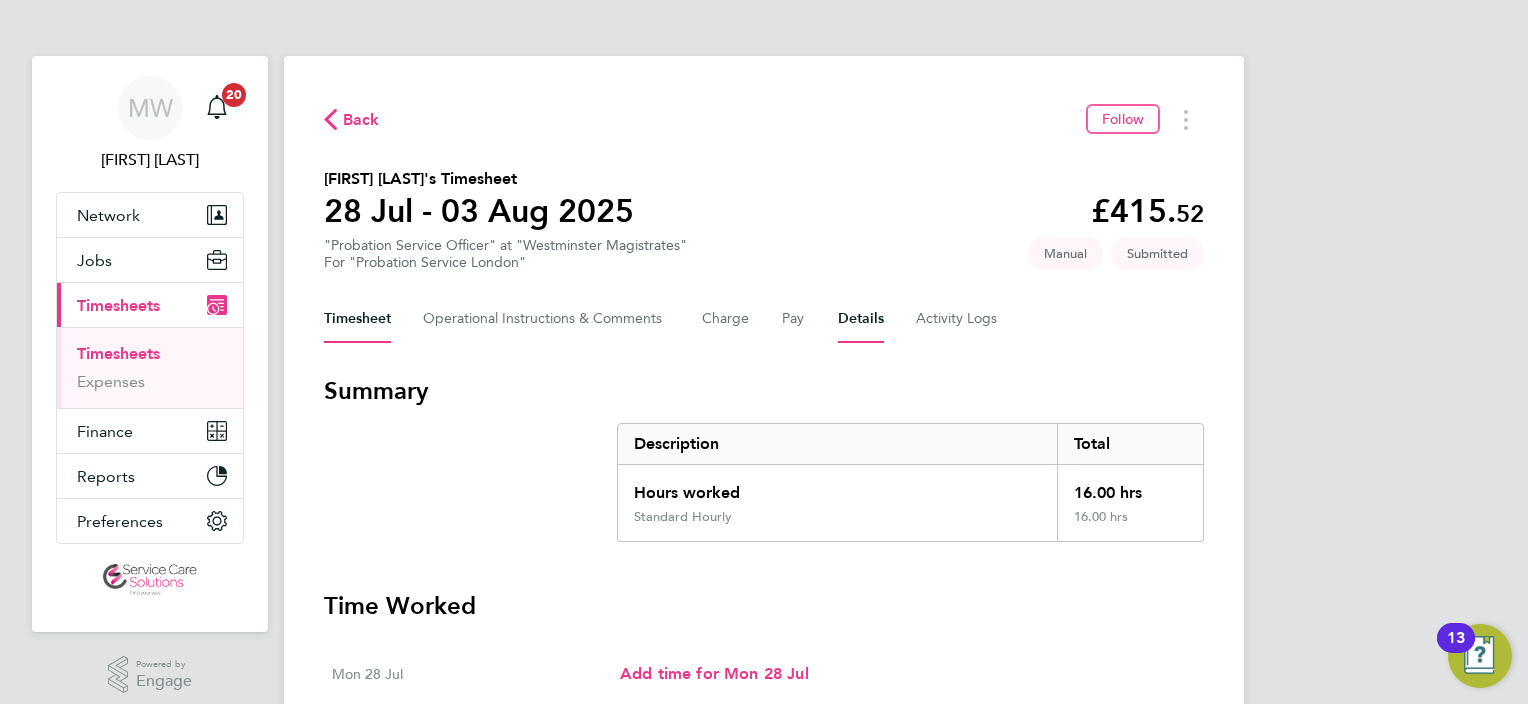 click on "Details" at bounding box center [861, 319] 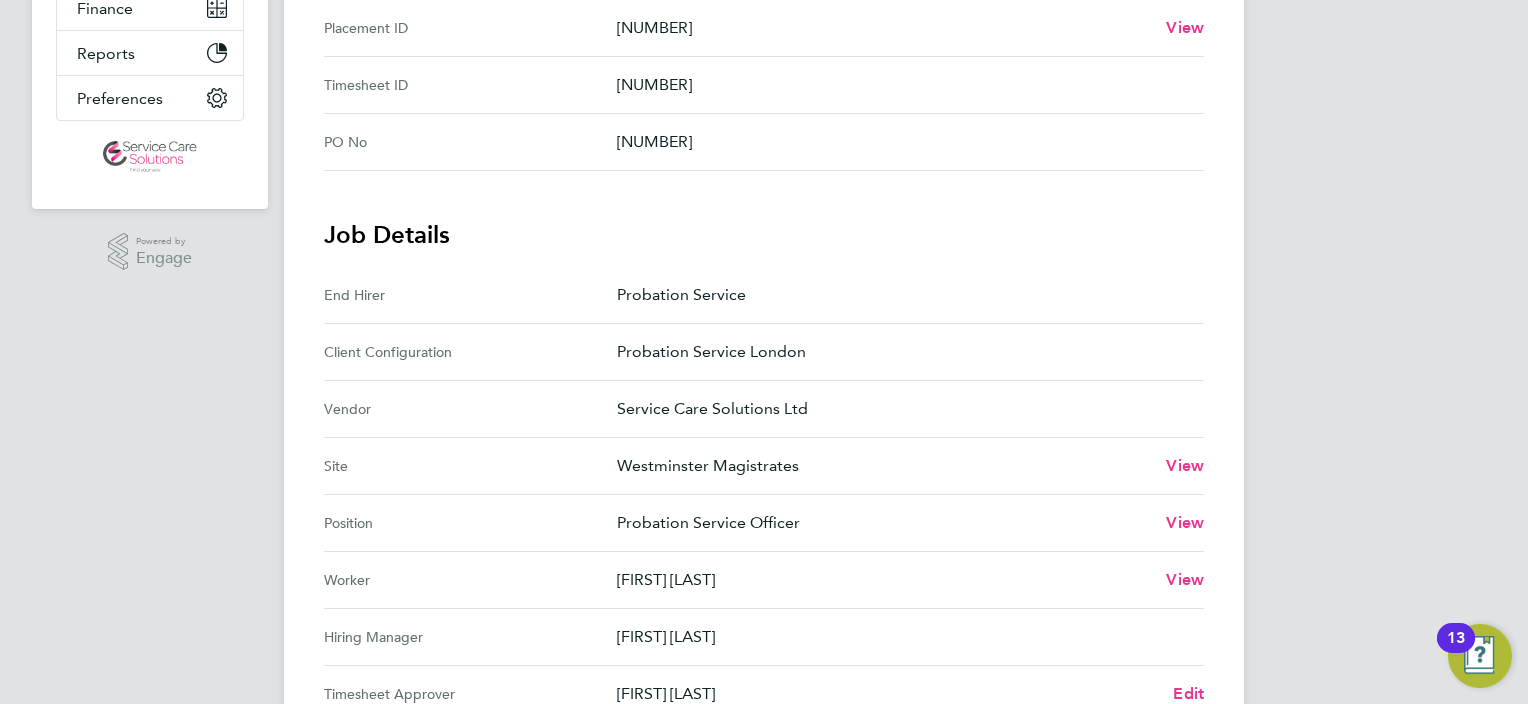 scroll, scrollTop: 600, scrollLeft: 0, axis: vertical 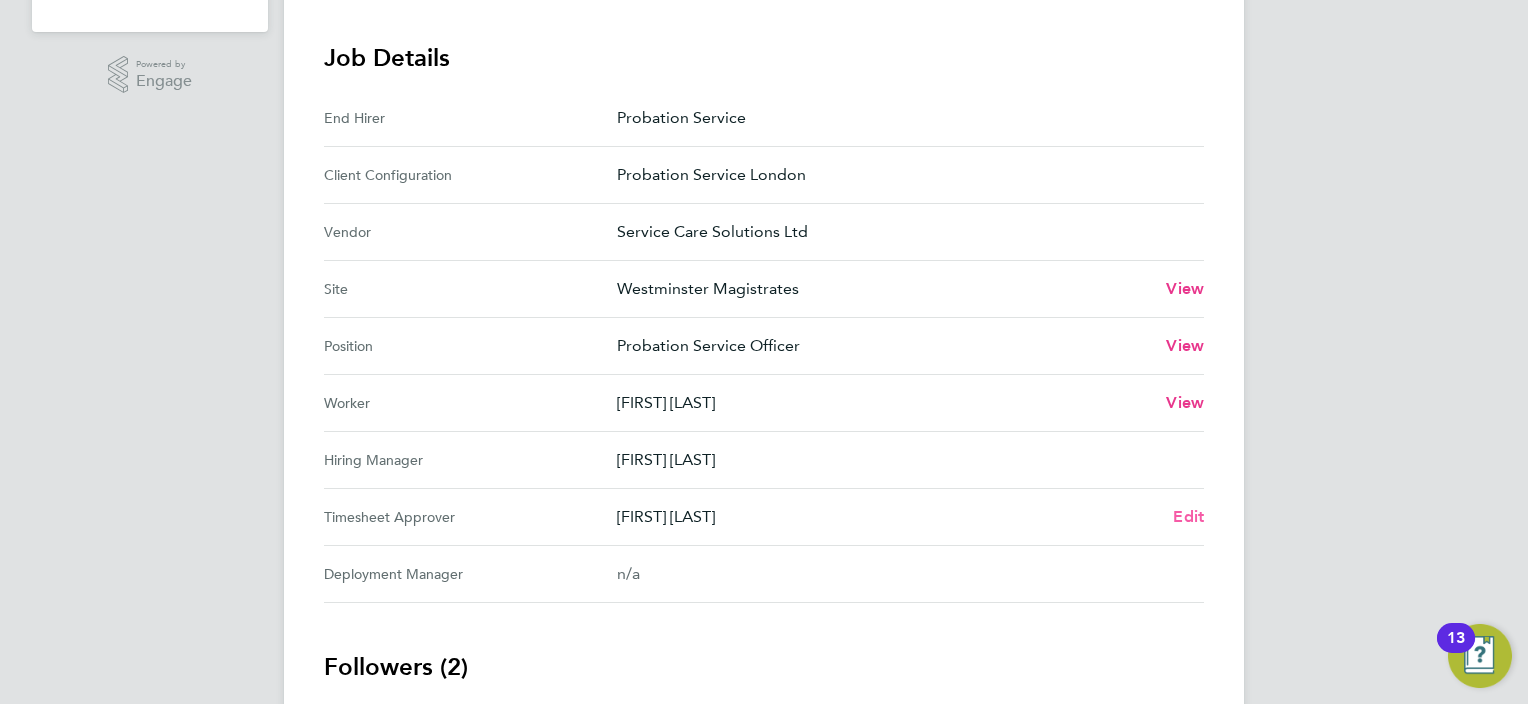 click on "Edit" at bounding box center (1188, 516) 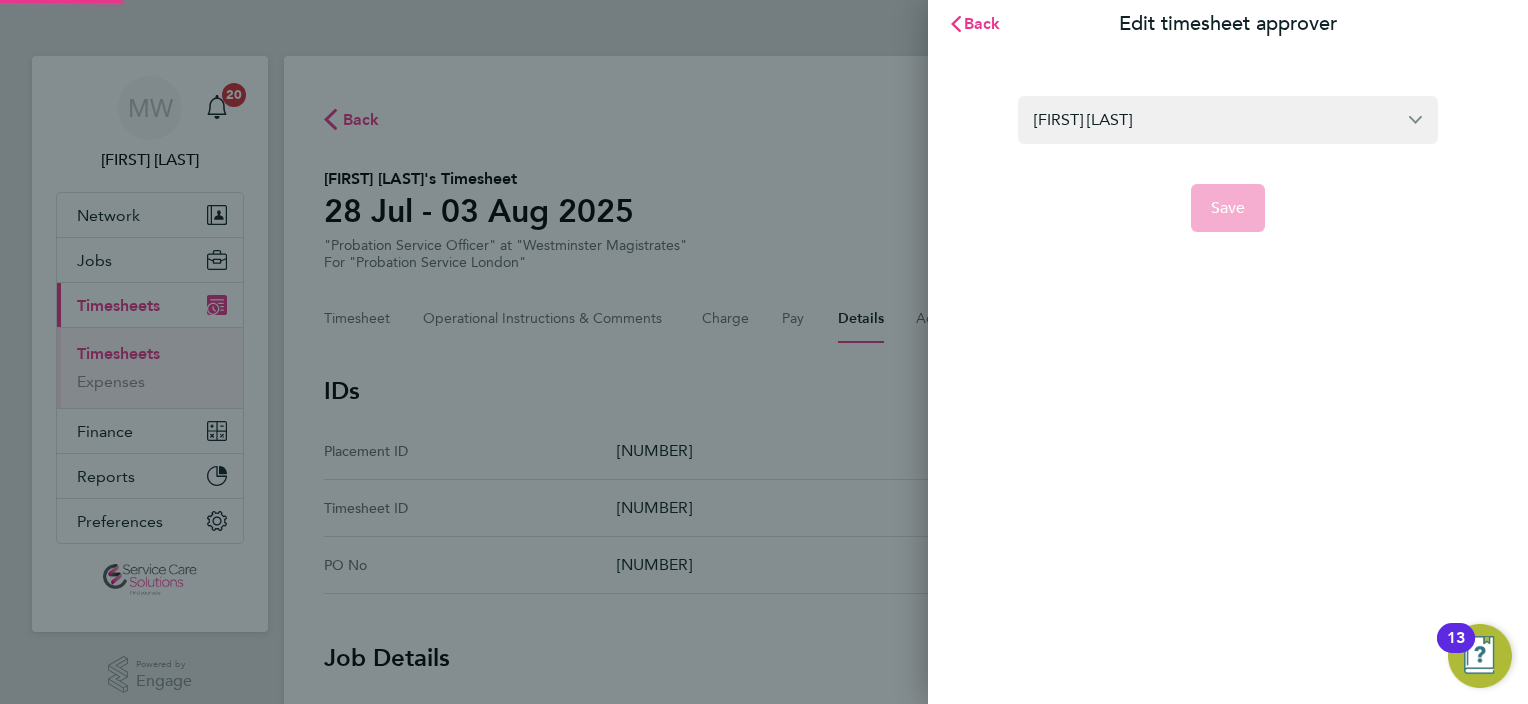 scroll, scrollTop: 0, scrollLeft: 0, axis: both 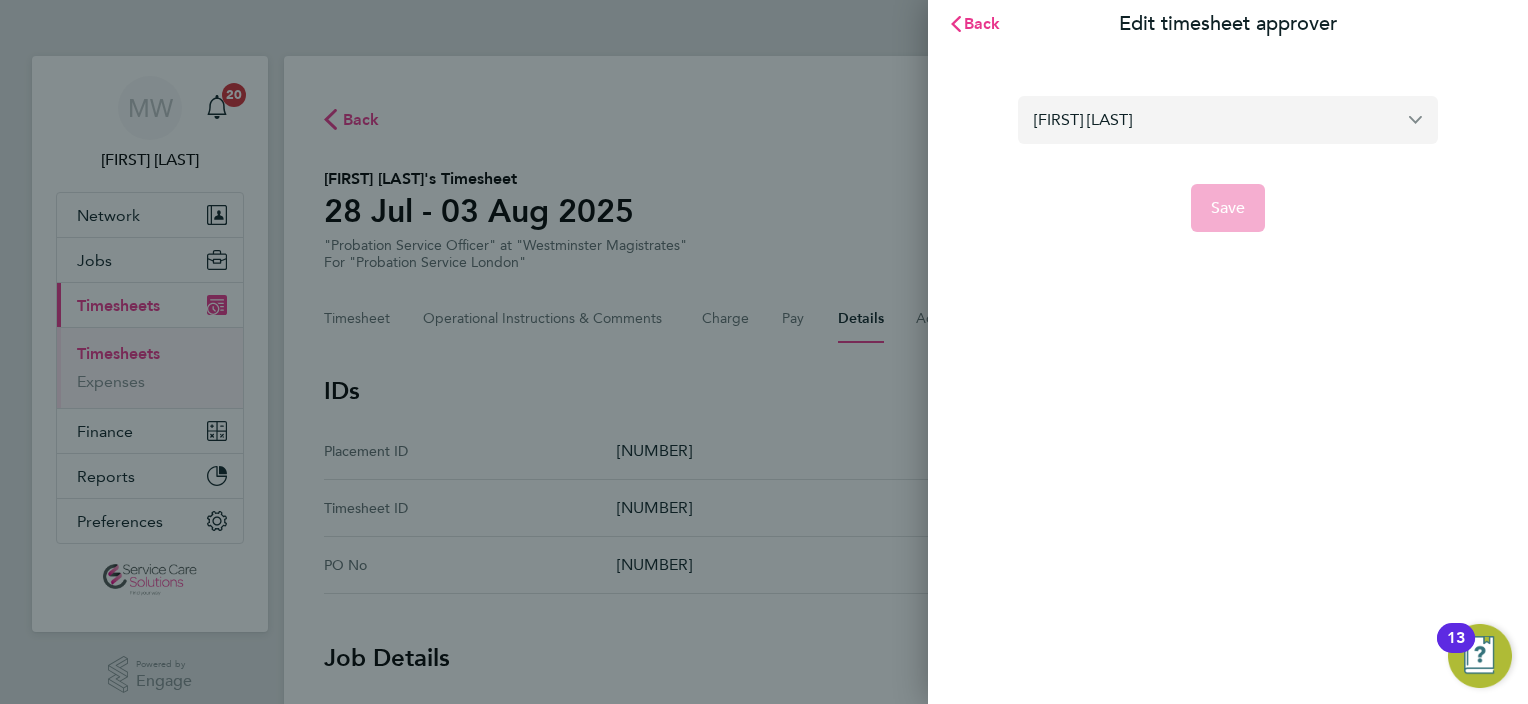 click on "[FIRST] [LAST]" at bounding box center [1228, 119] 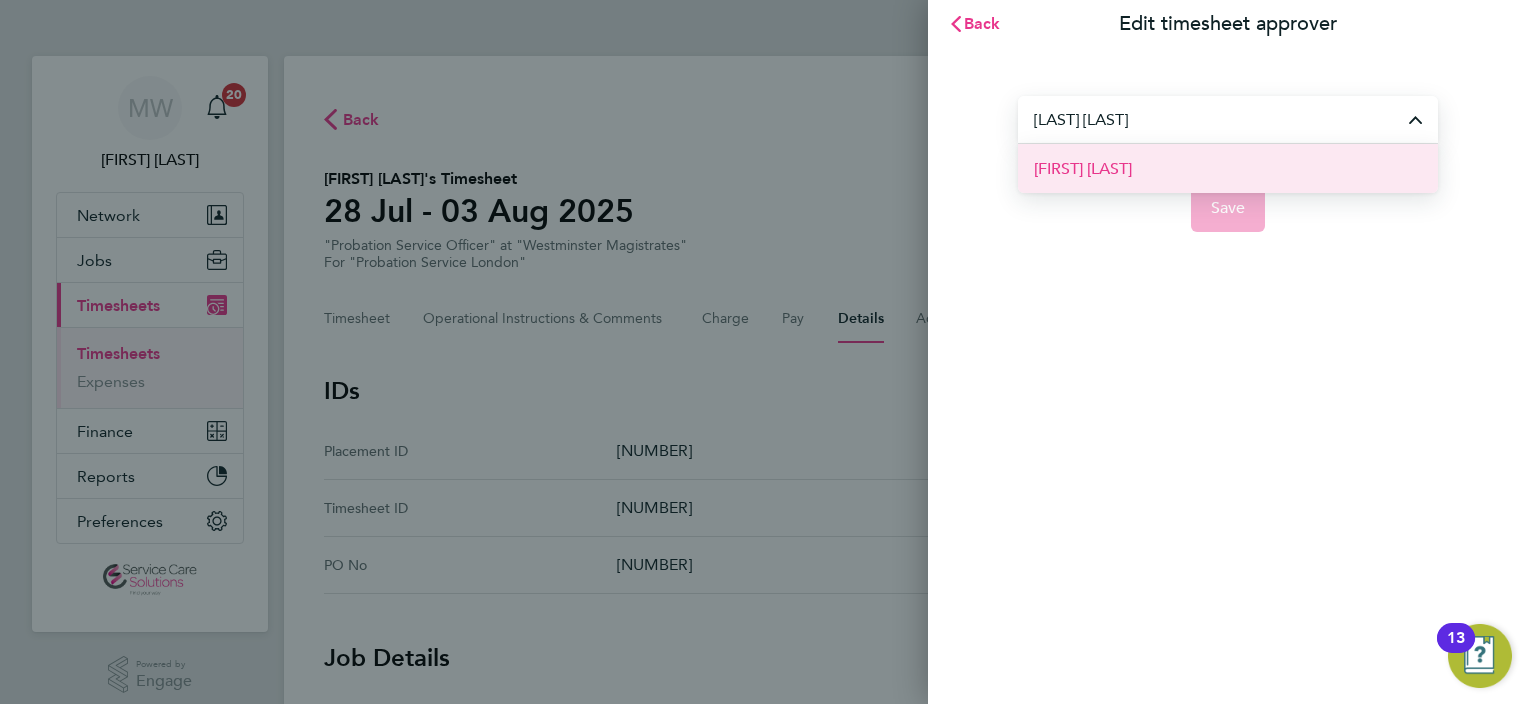 click on "Gregory Cummins" at bounding box center [1228, 168] 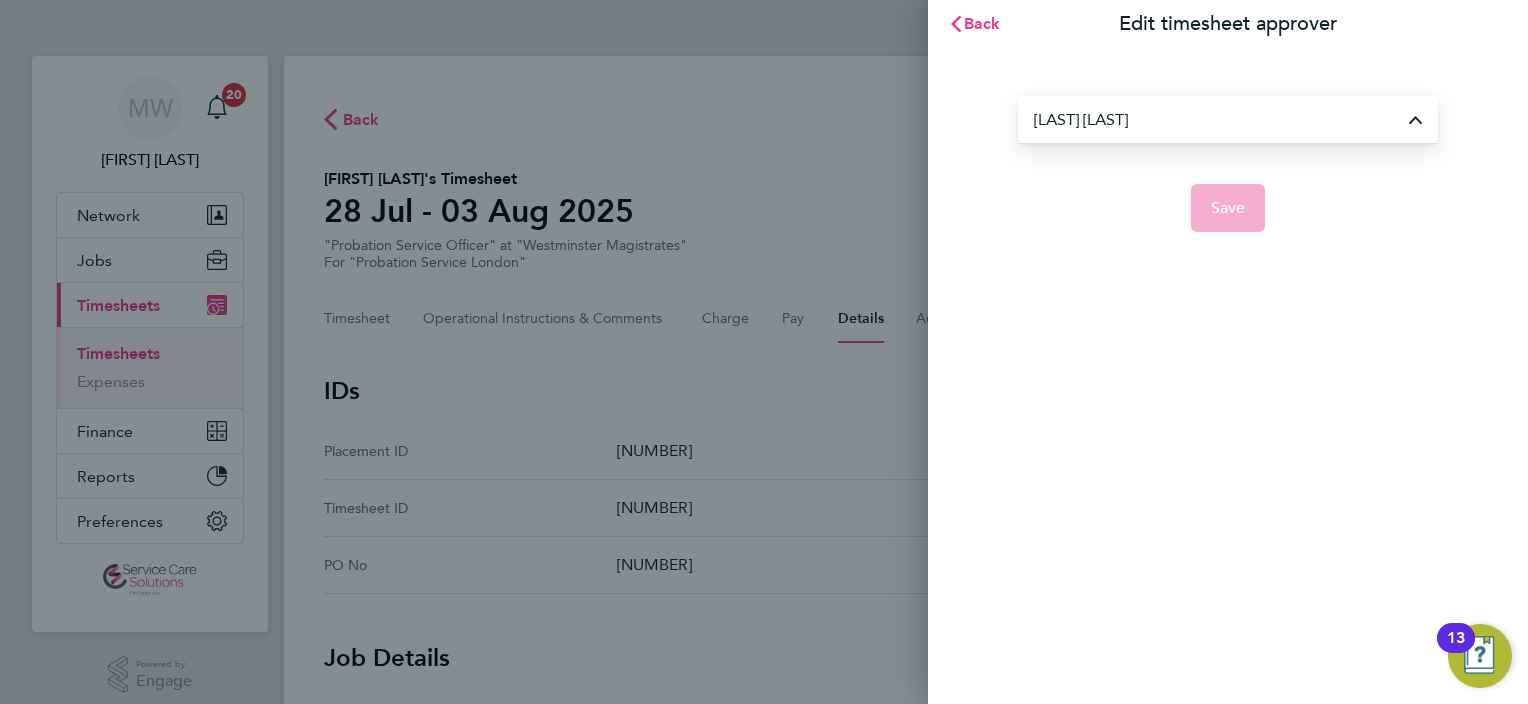 type on "Gregory Cummins" 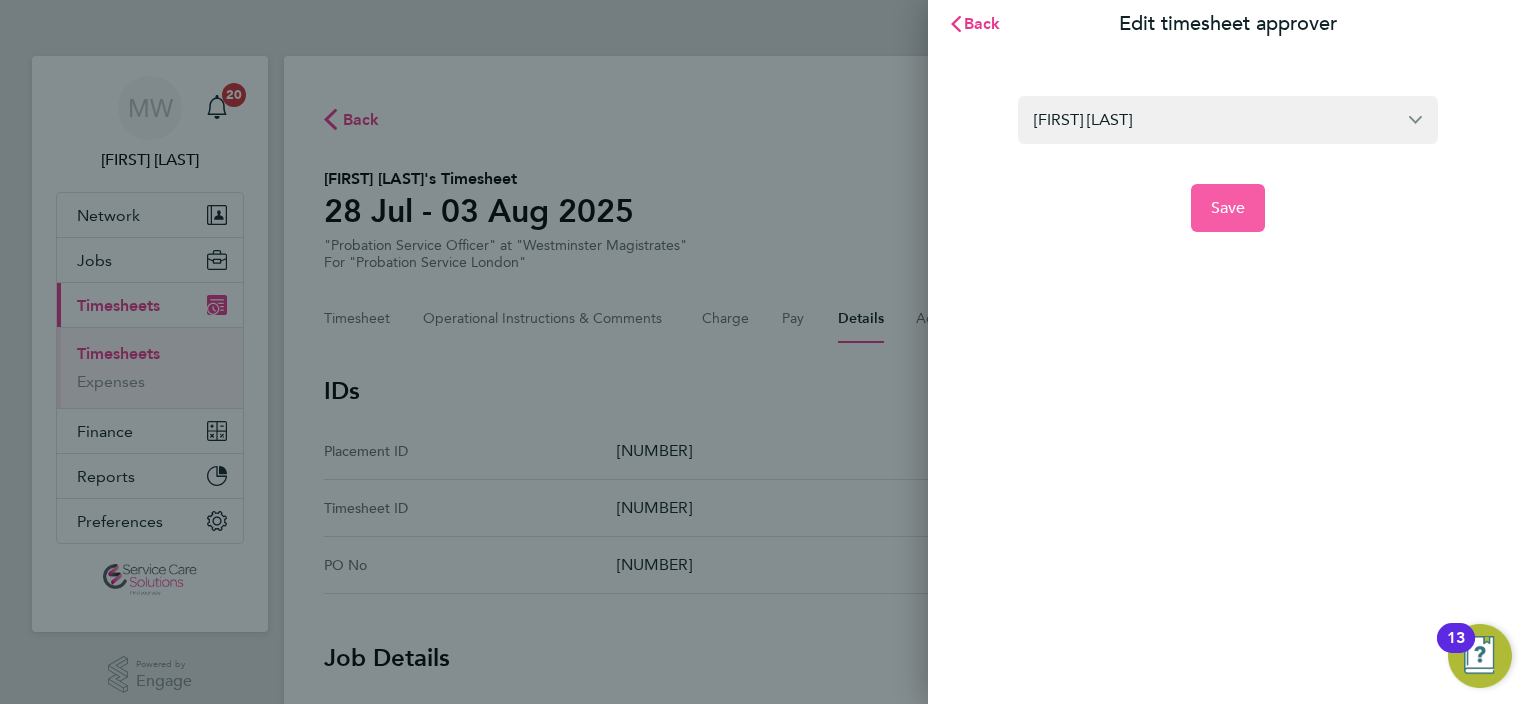 click on "Save" 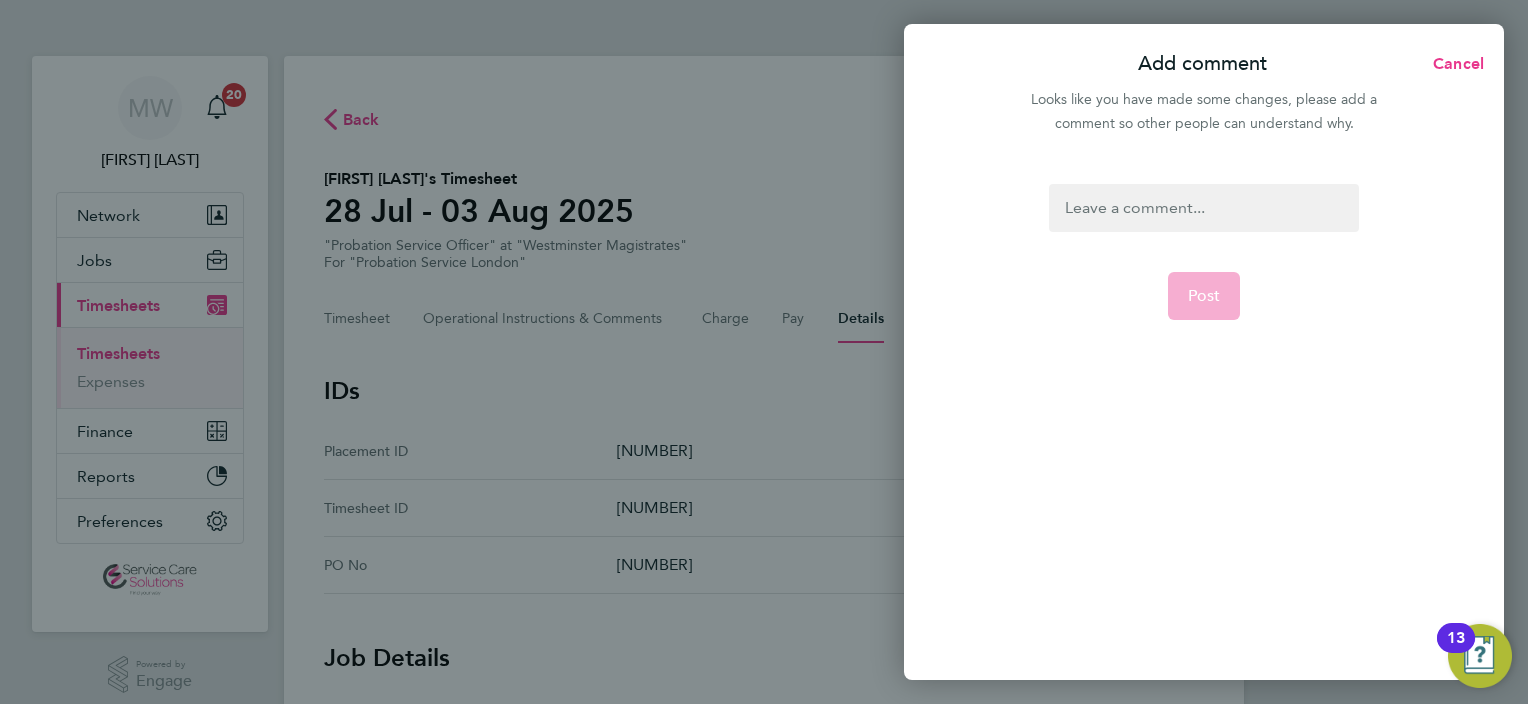 click at bounding box center [1203, 208] 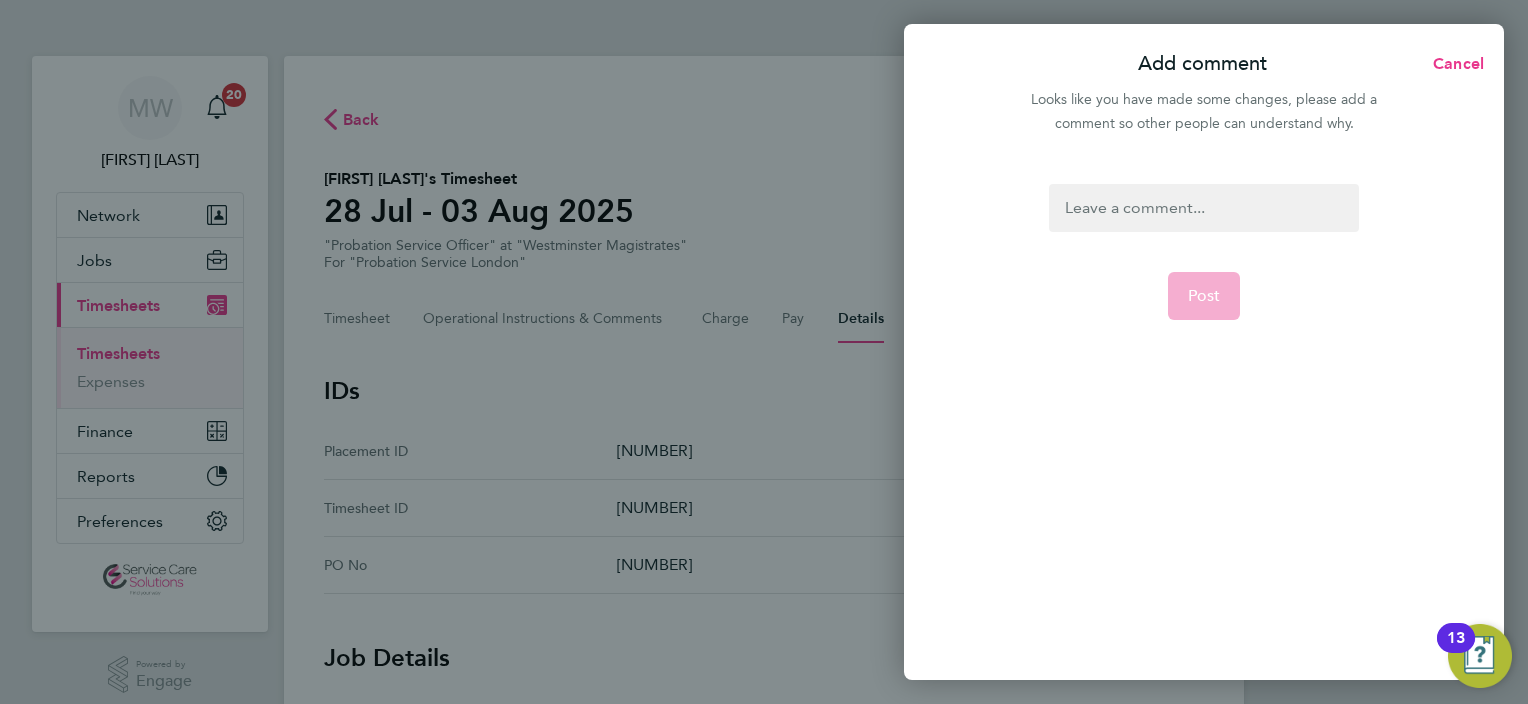 click at bounding box center (1203, 208) 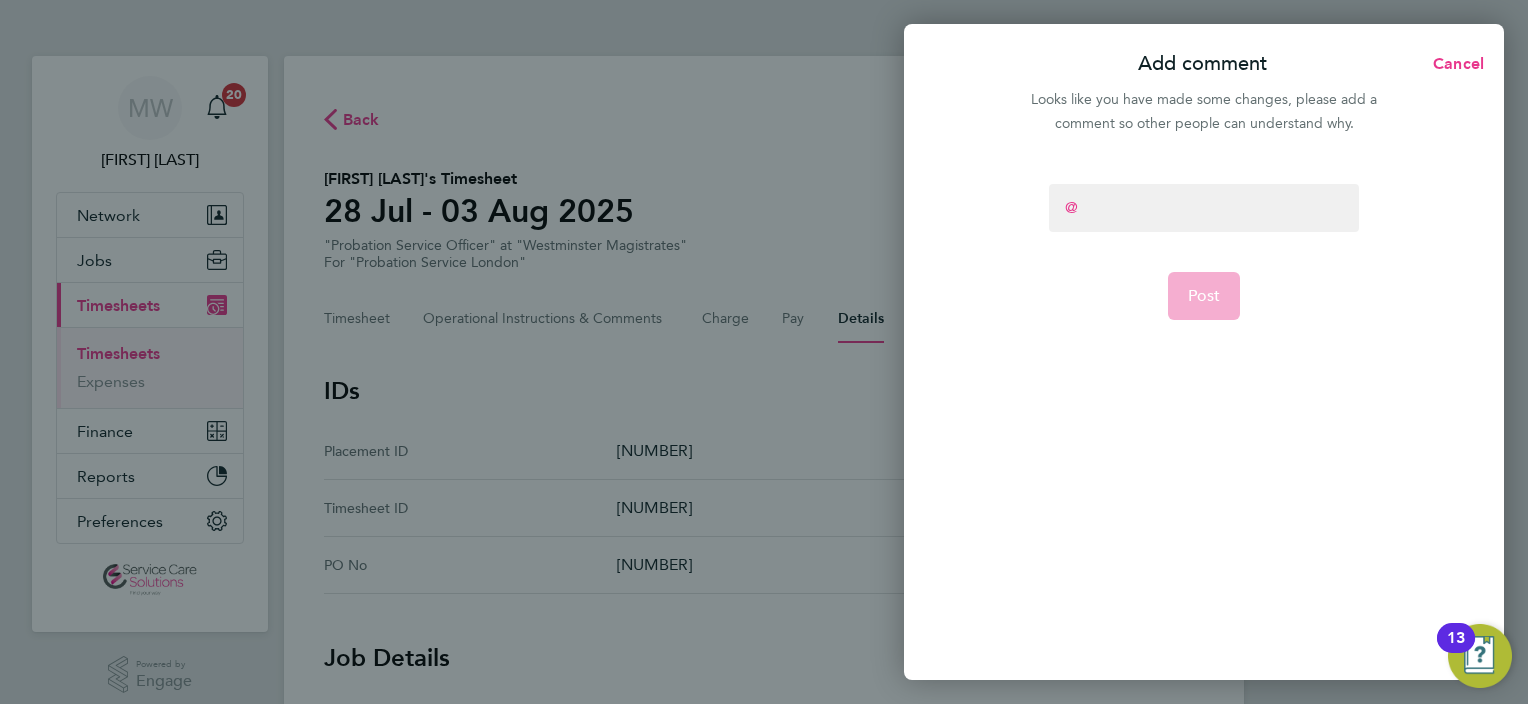 type 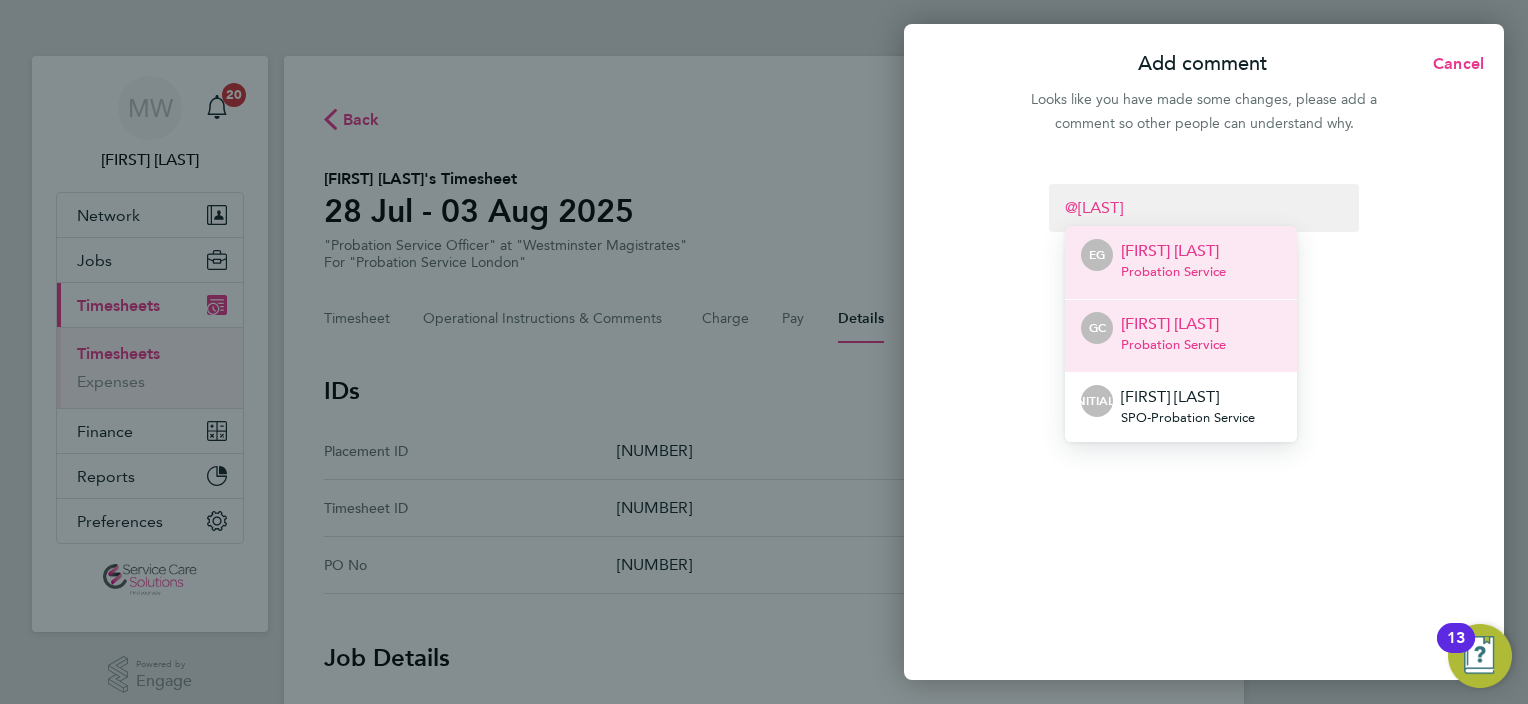 click on "Gregory Cummins" at bounding box center [1173, 324] 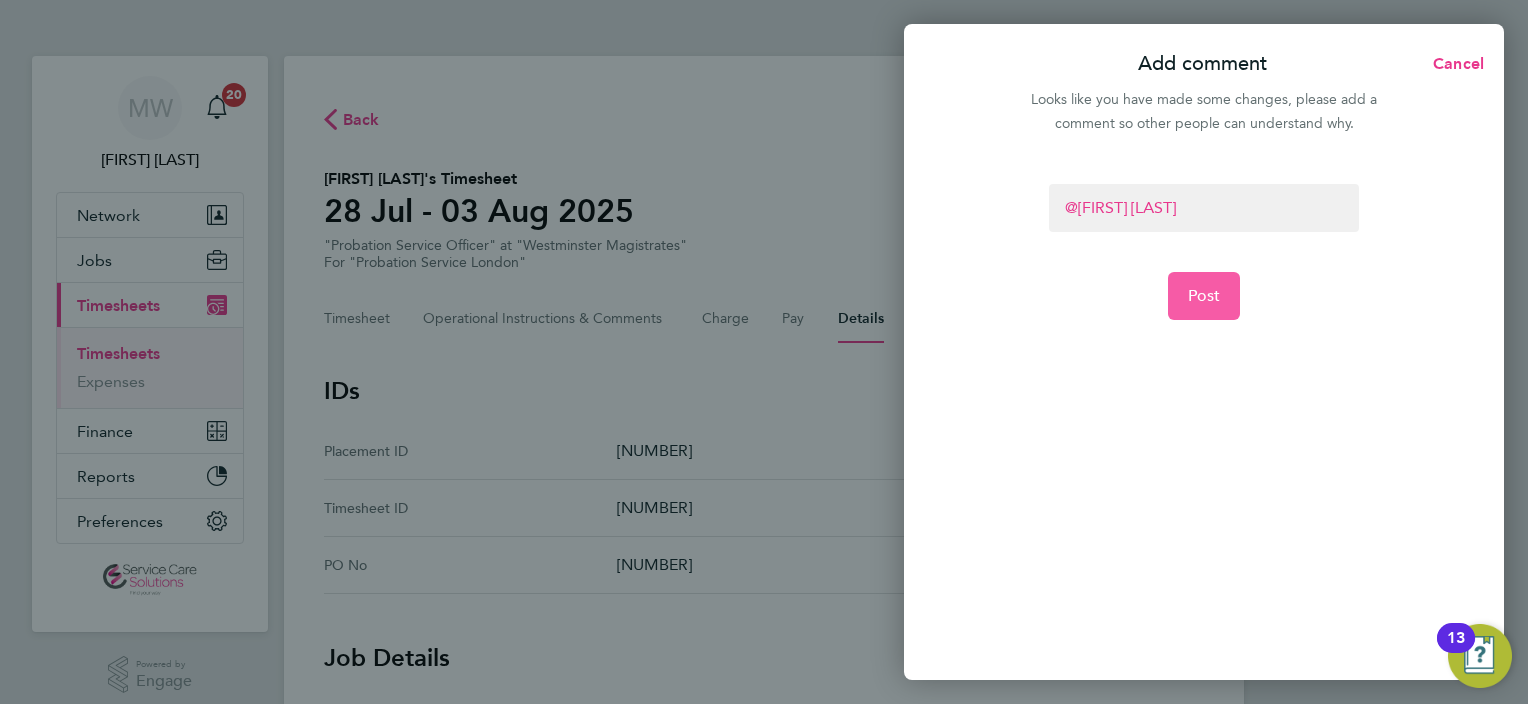 click on "Post" 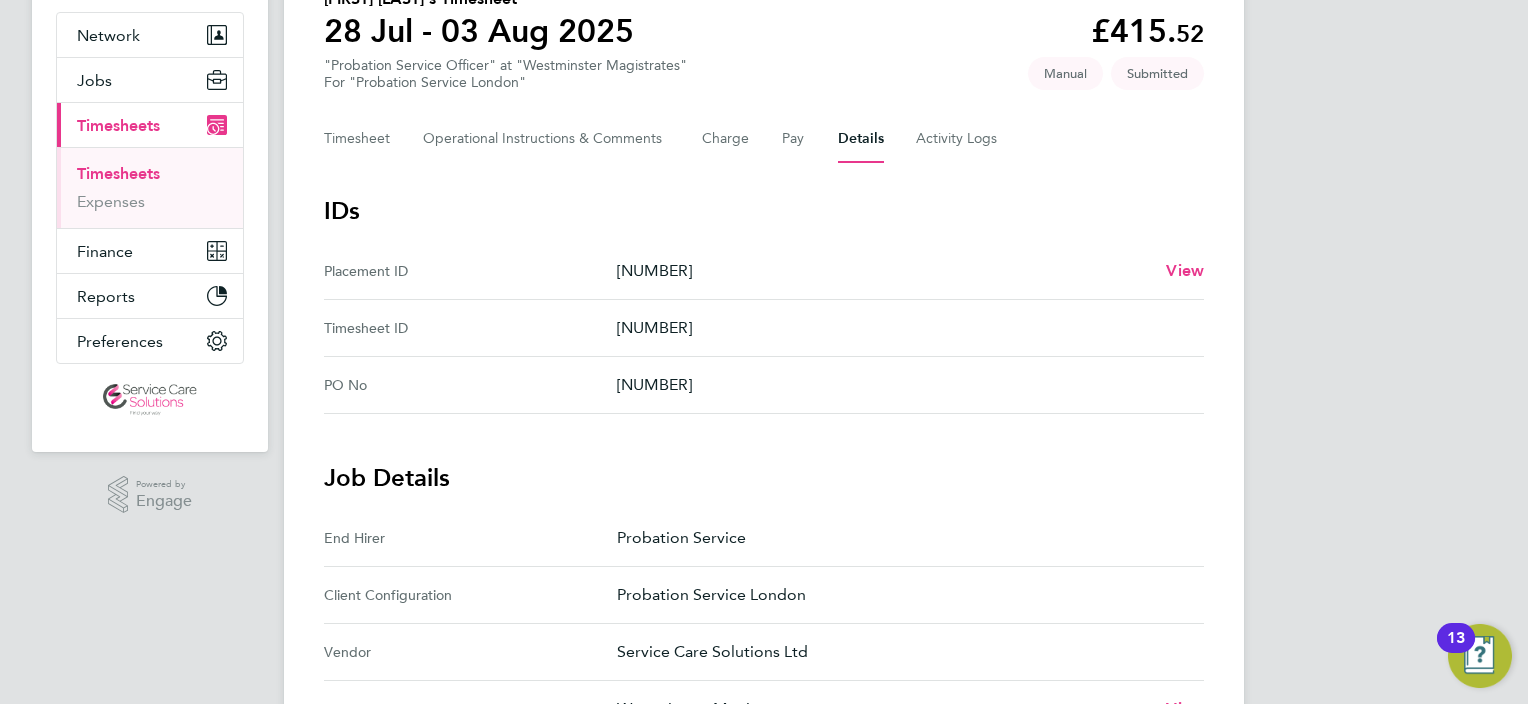 scroll, scrollTop: 0, scrollLeft: 0, axis: both 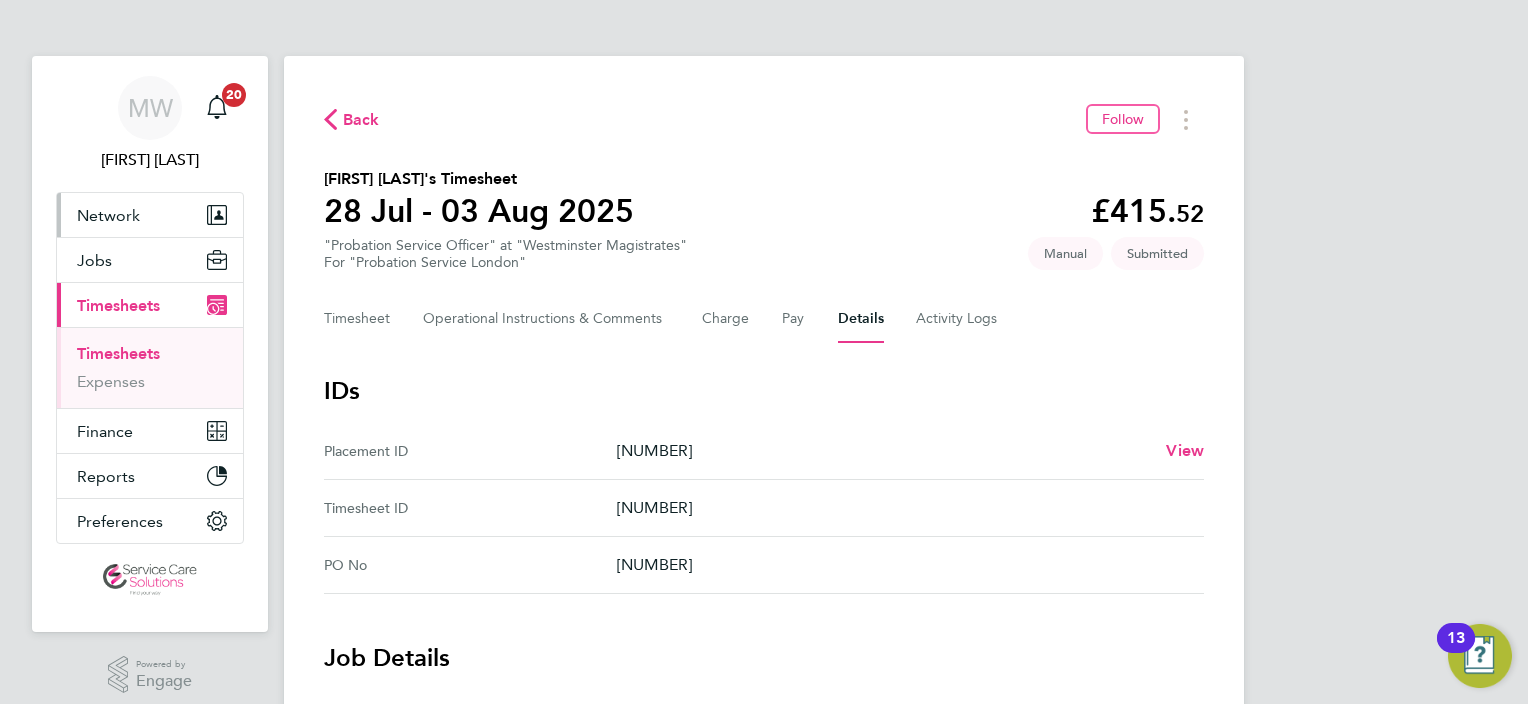 click on "Network" at bounding box center [150, 215] 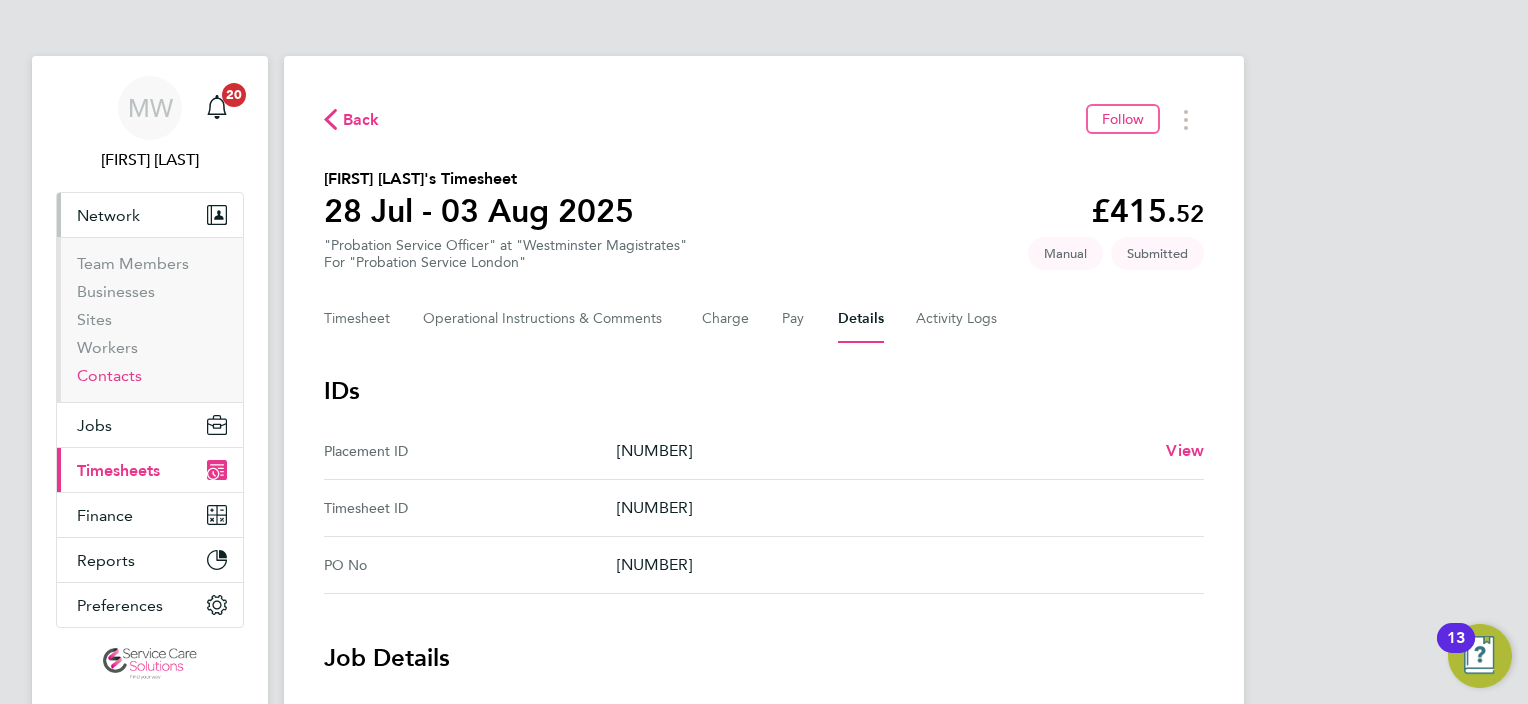 click on "Contacts" at bounding box center [109, 375] 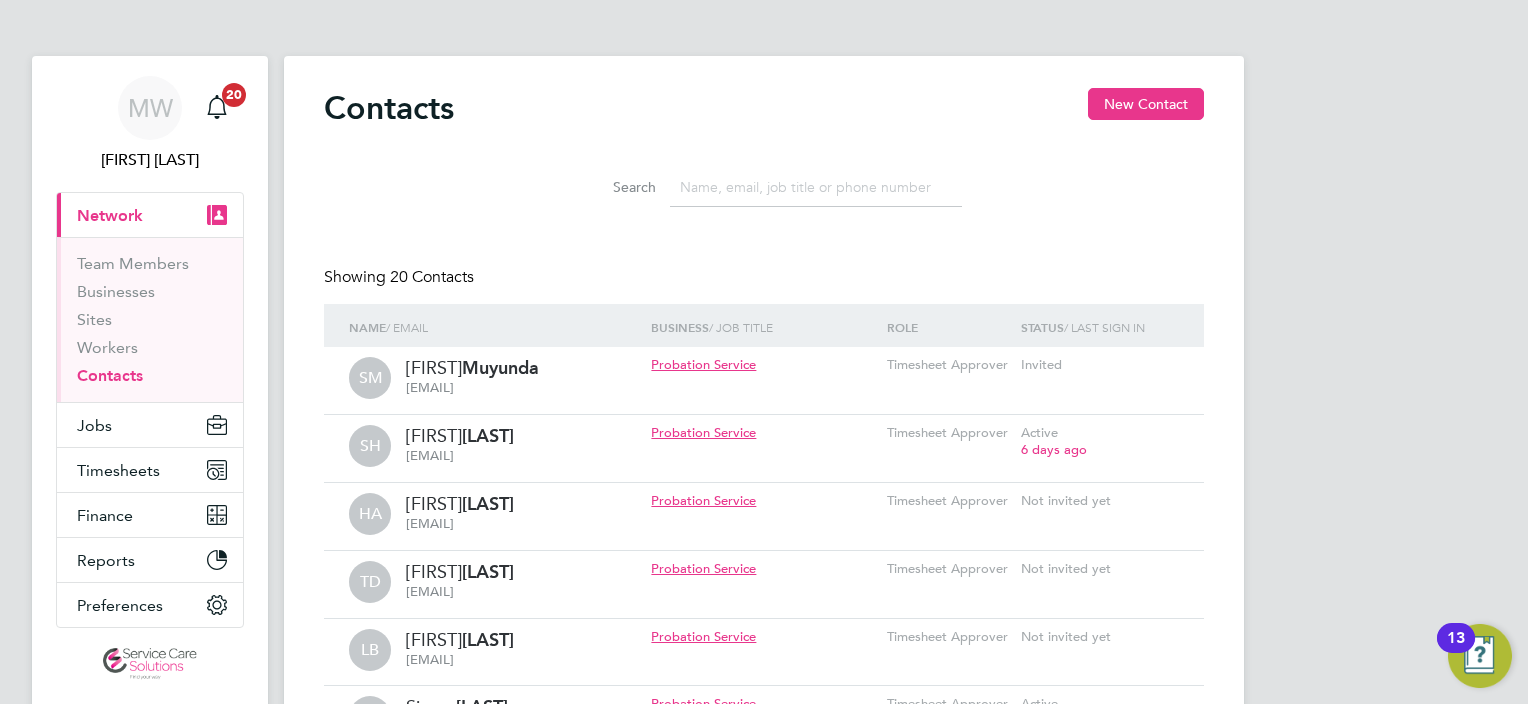 click 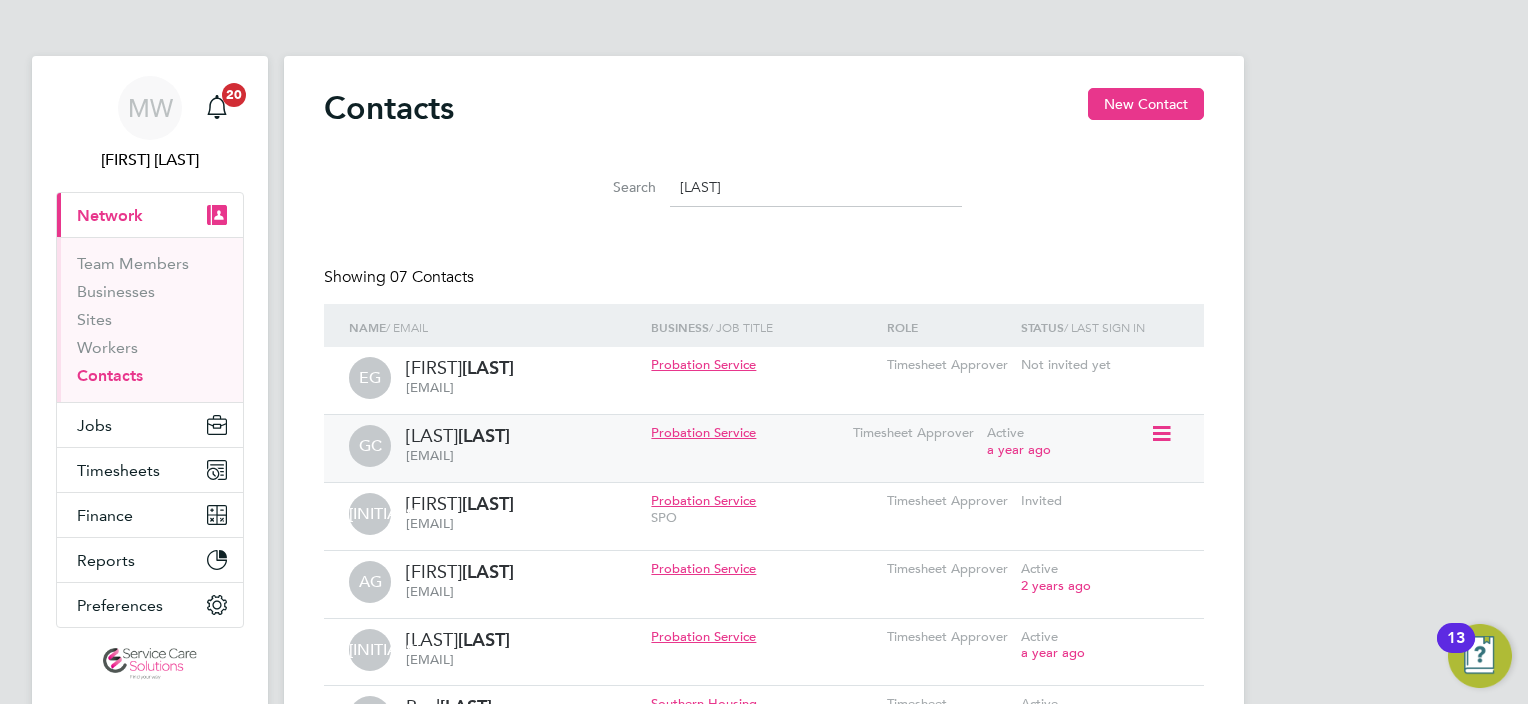 type on "gregory" 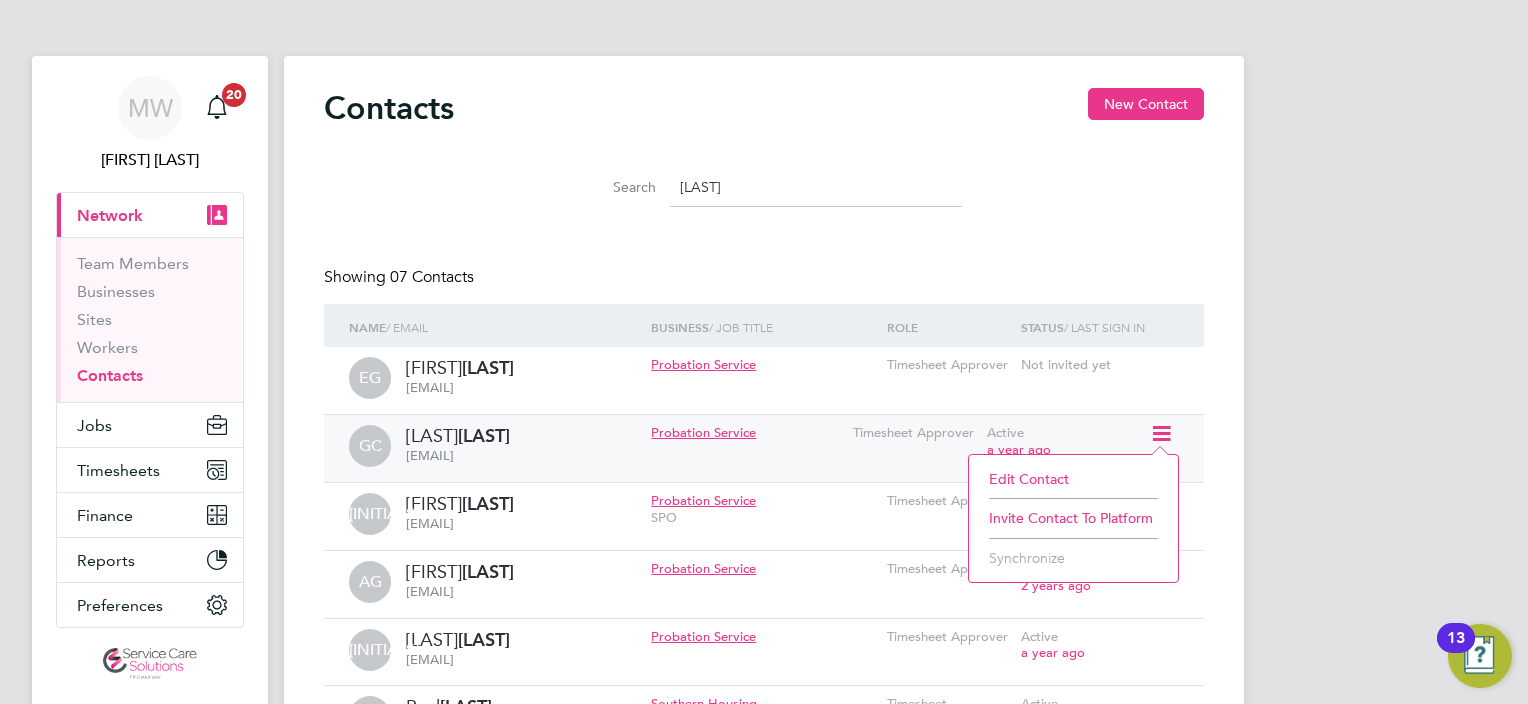 click on "Invite contact to platform" 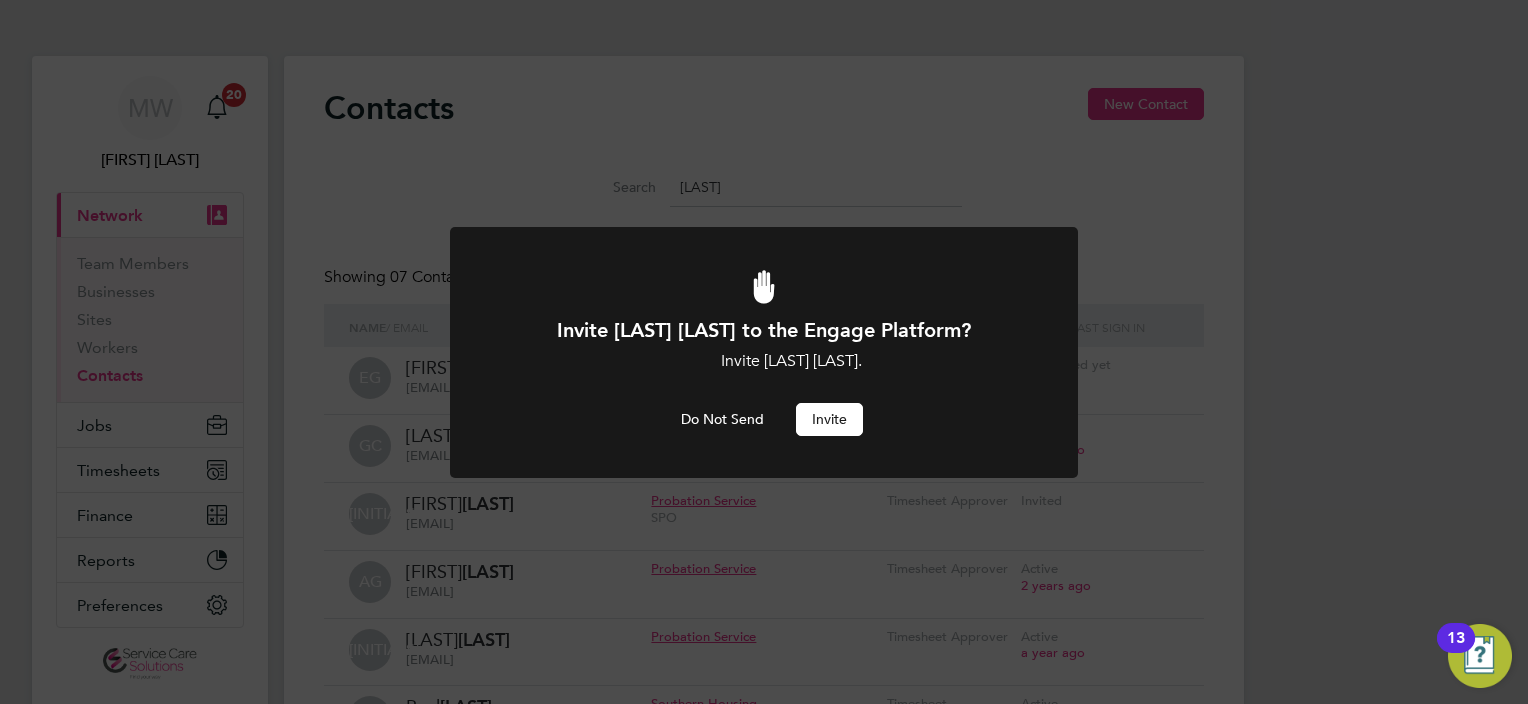 click on "Invite" at bounding box center [829, 419] 